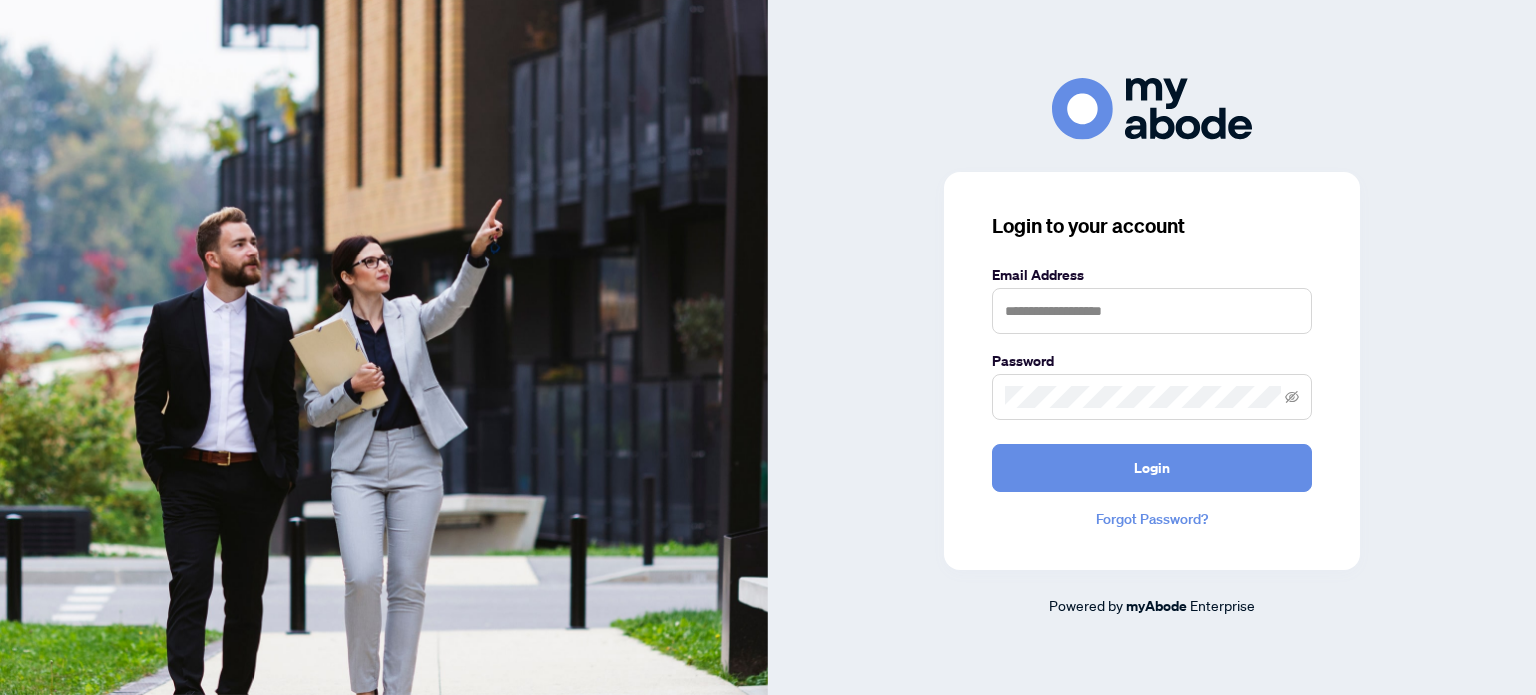 scroll, scrollTop: 0, scrollLeft: 0, axis: both 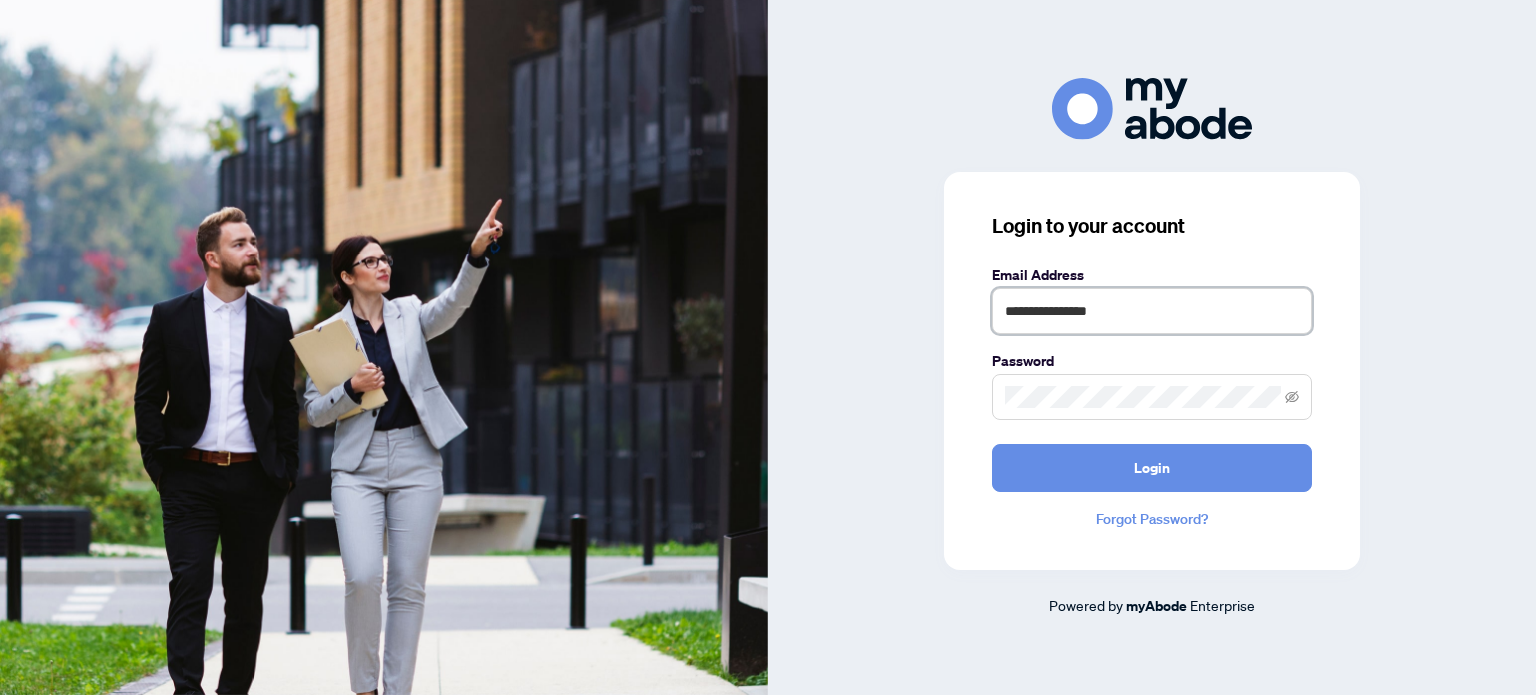 click on "**********" at bounding box center (1152, 311) 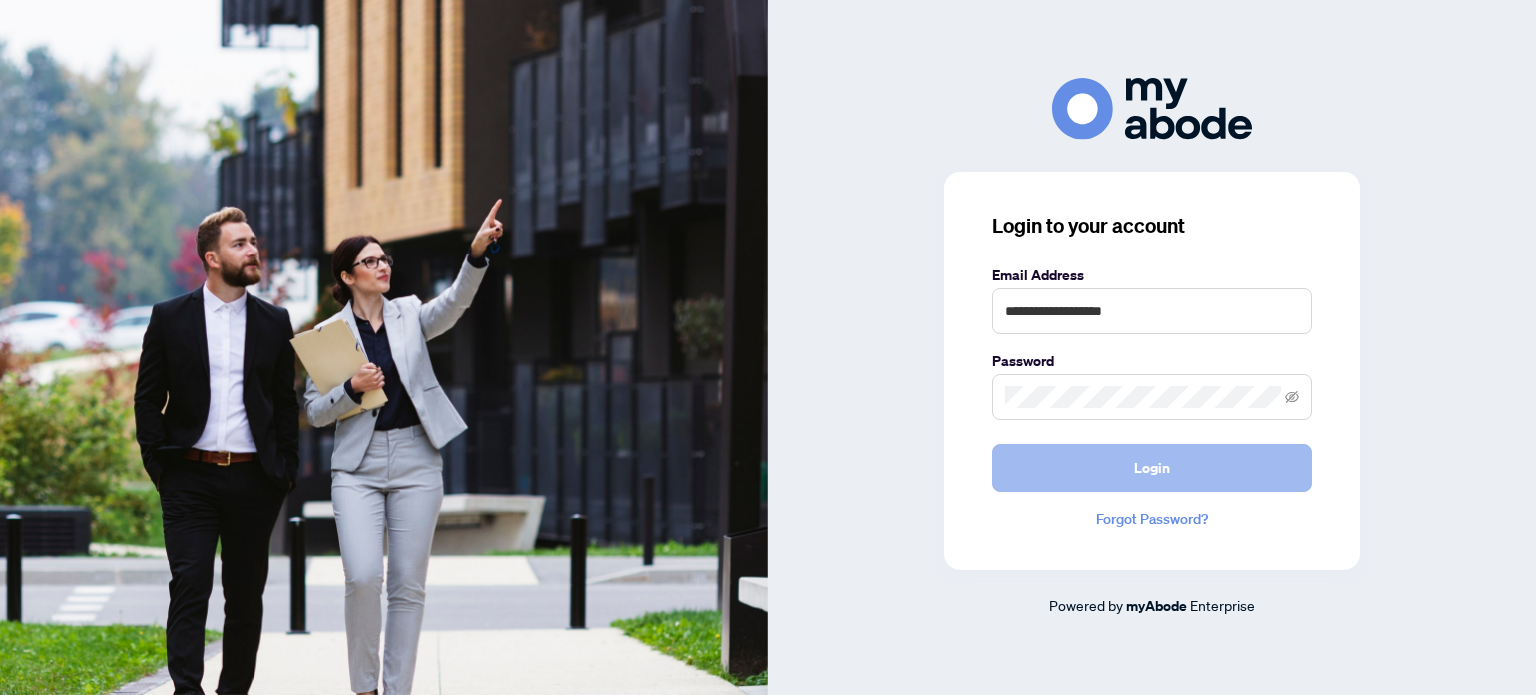click on "Login" at bounding box center (1152, 468) 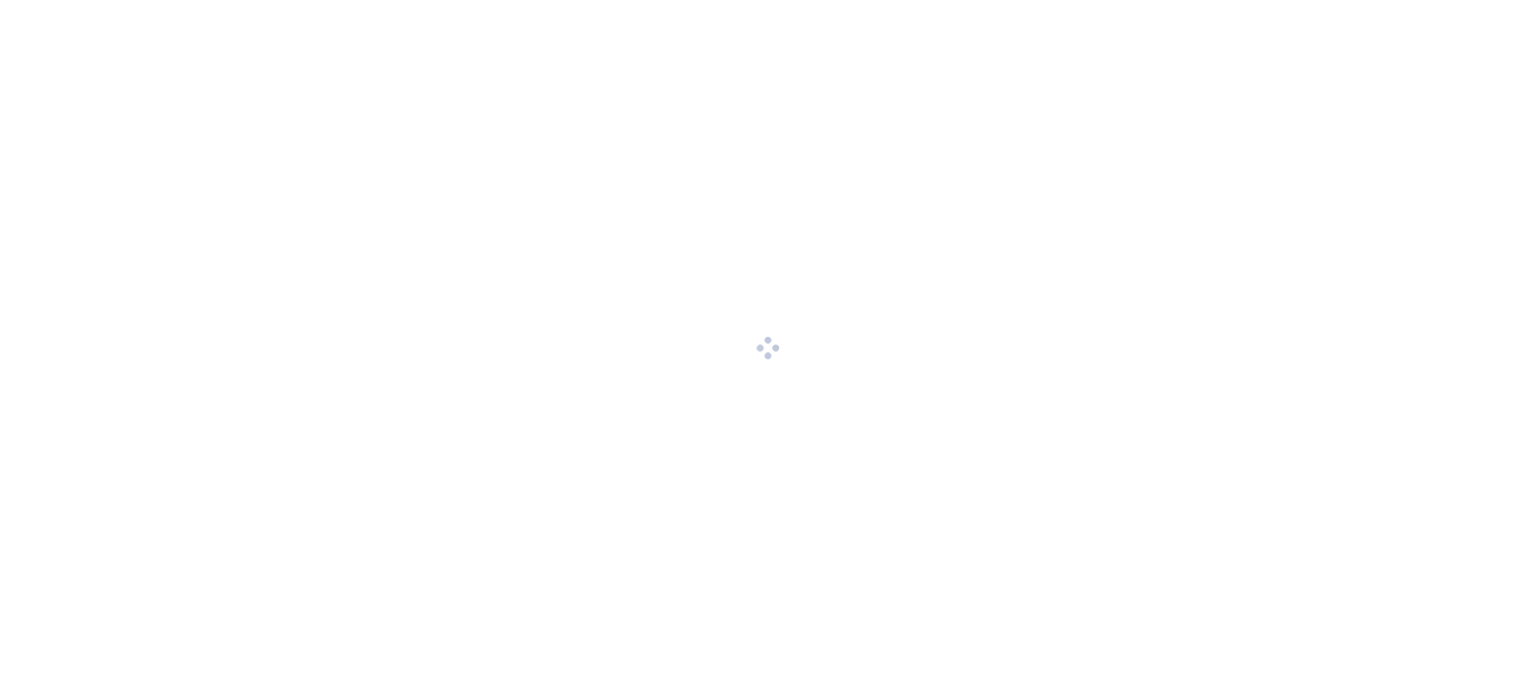 scroll, scrollTop: 0, scrollLeft: 0, axis: both 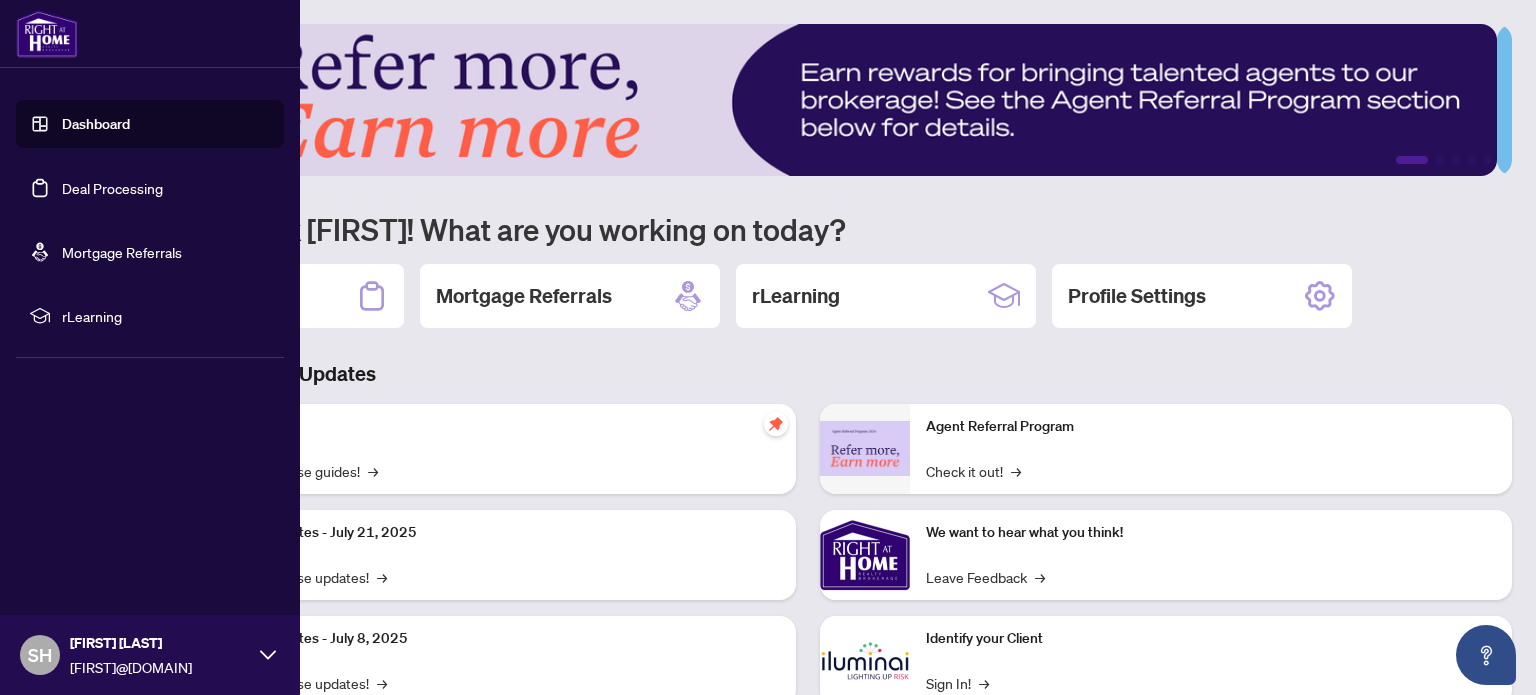 click on "Deal Processing" at bounding box center (112, 188) 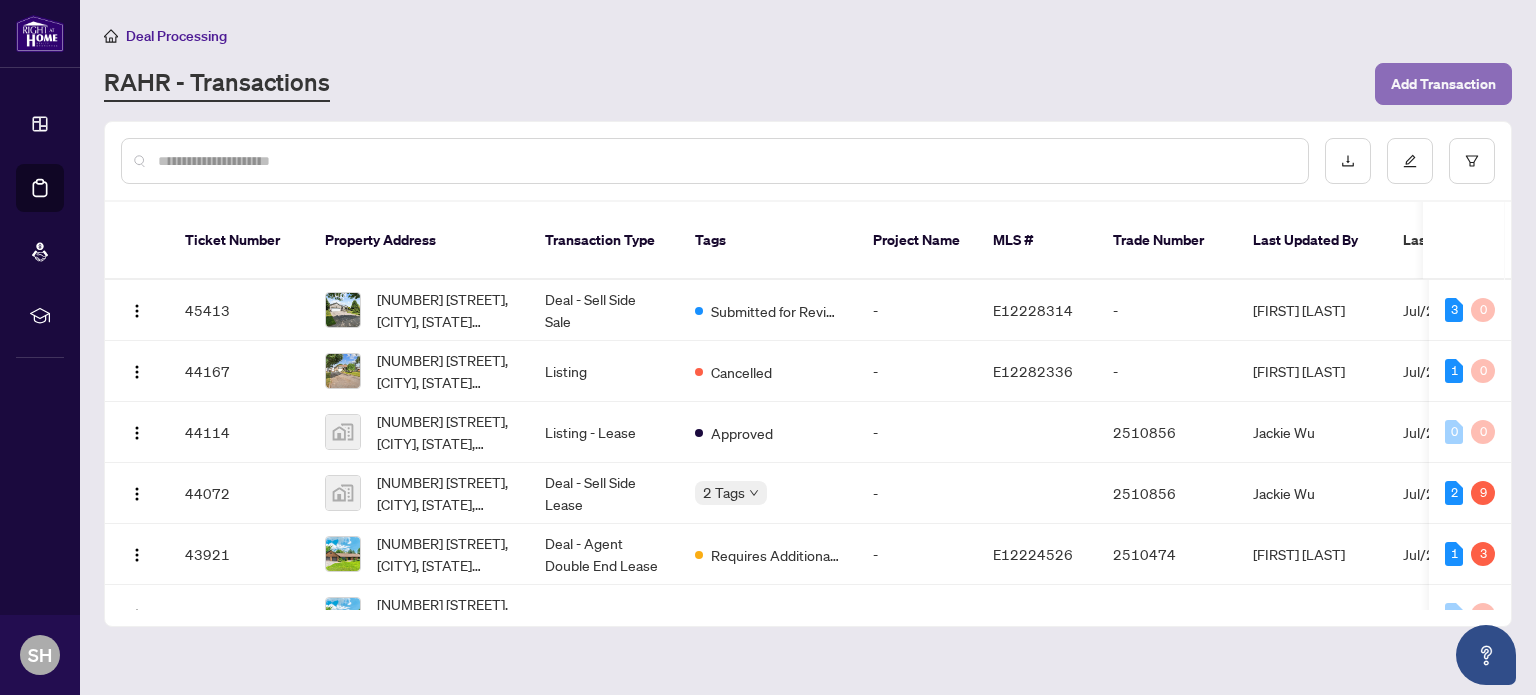 click on "Add Transaction" at bounding box center [1443, 84] 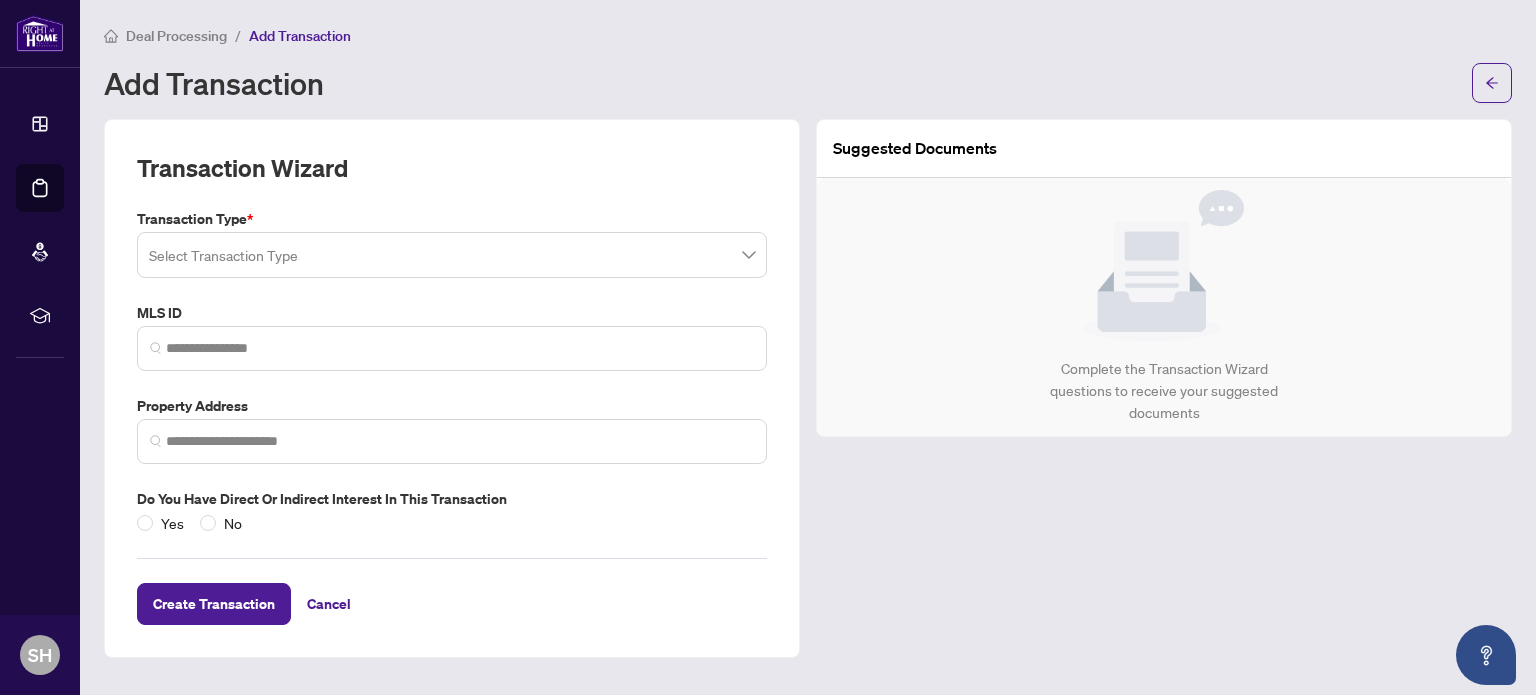 click at bounding box center (452, 255) 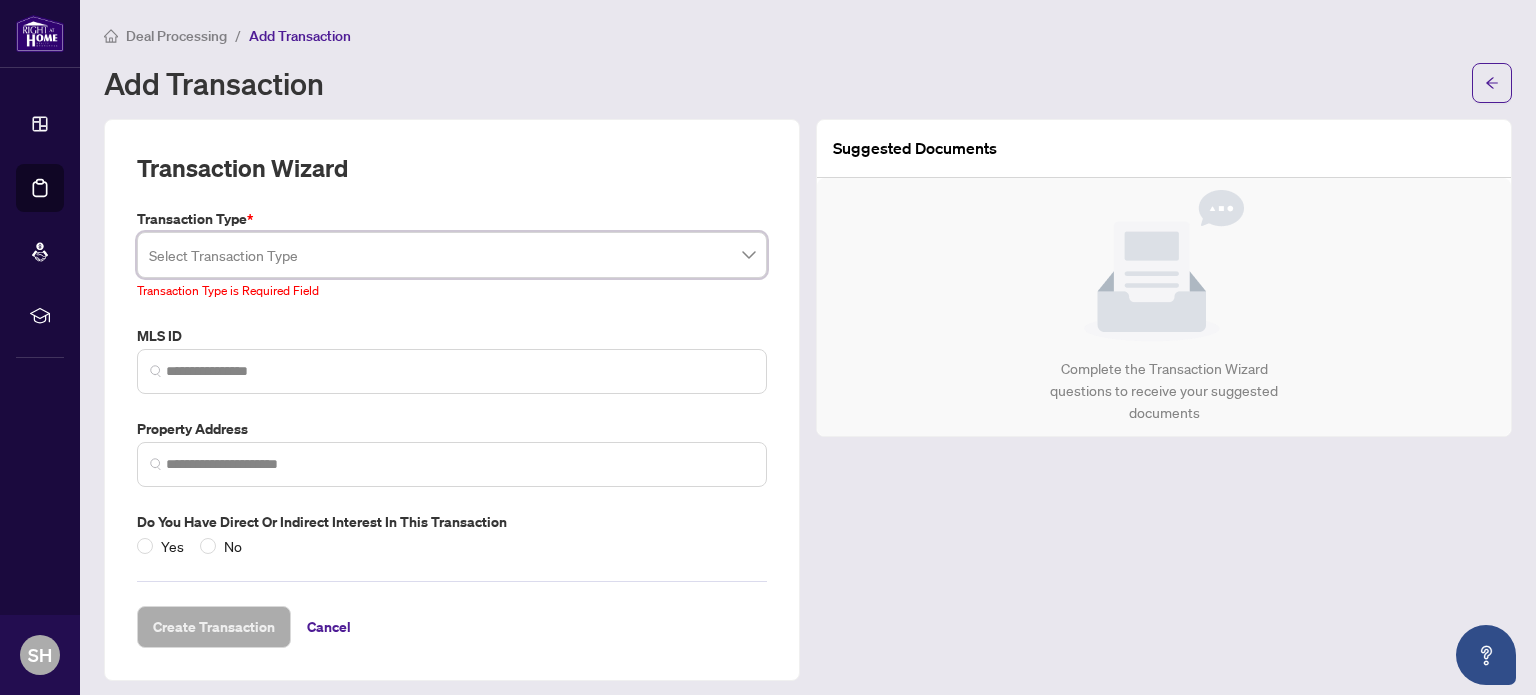 drag, startPoint x: 285, startPoint y: 295, endPoint x: 288, endPoint y: 283, distance: 12.369317 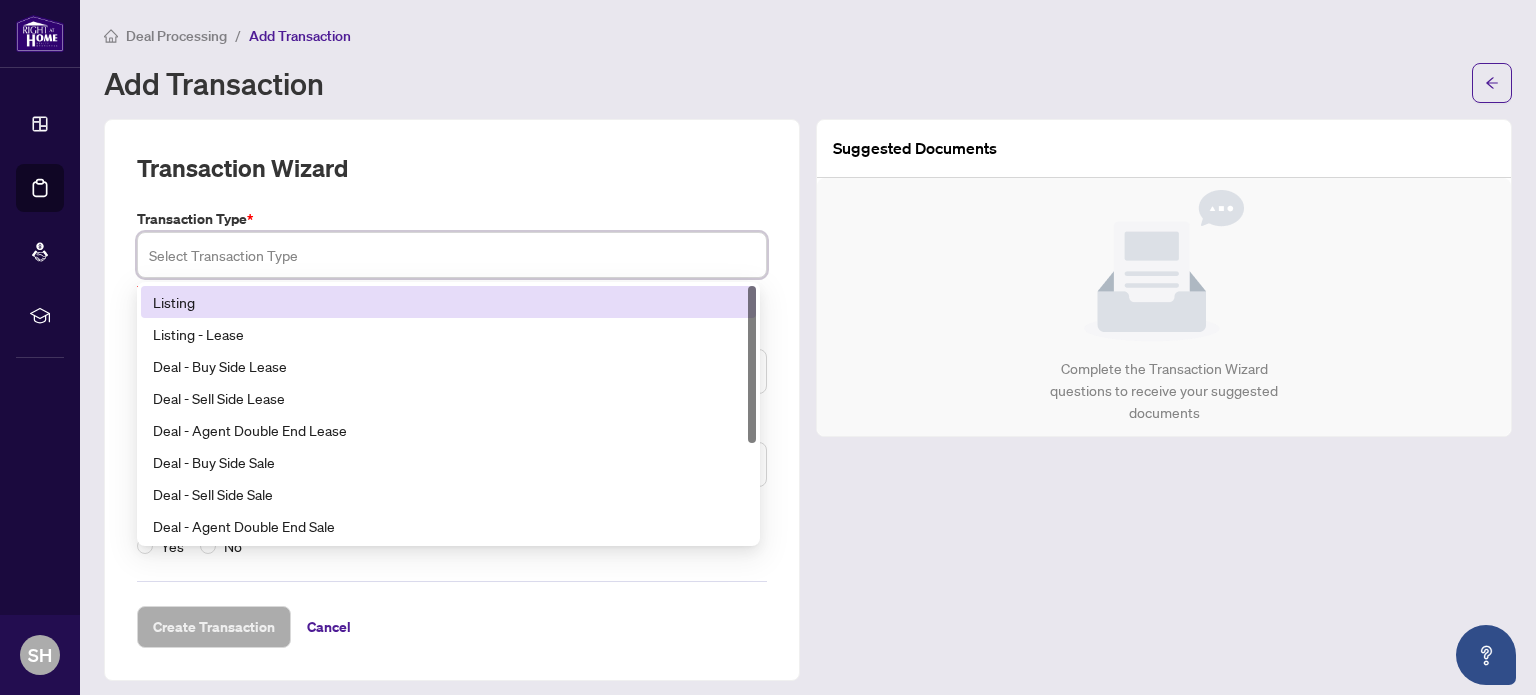 click at bounding box center (452, 255) 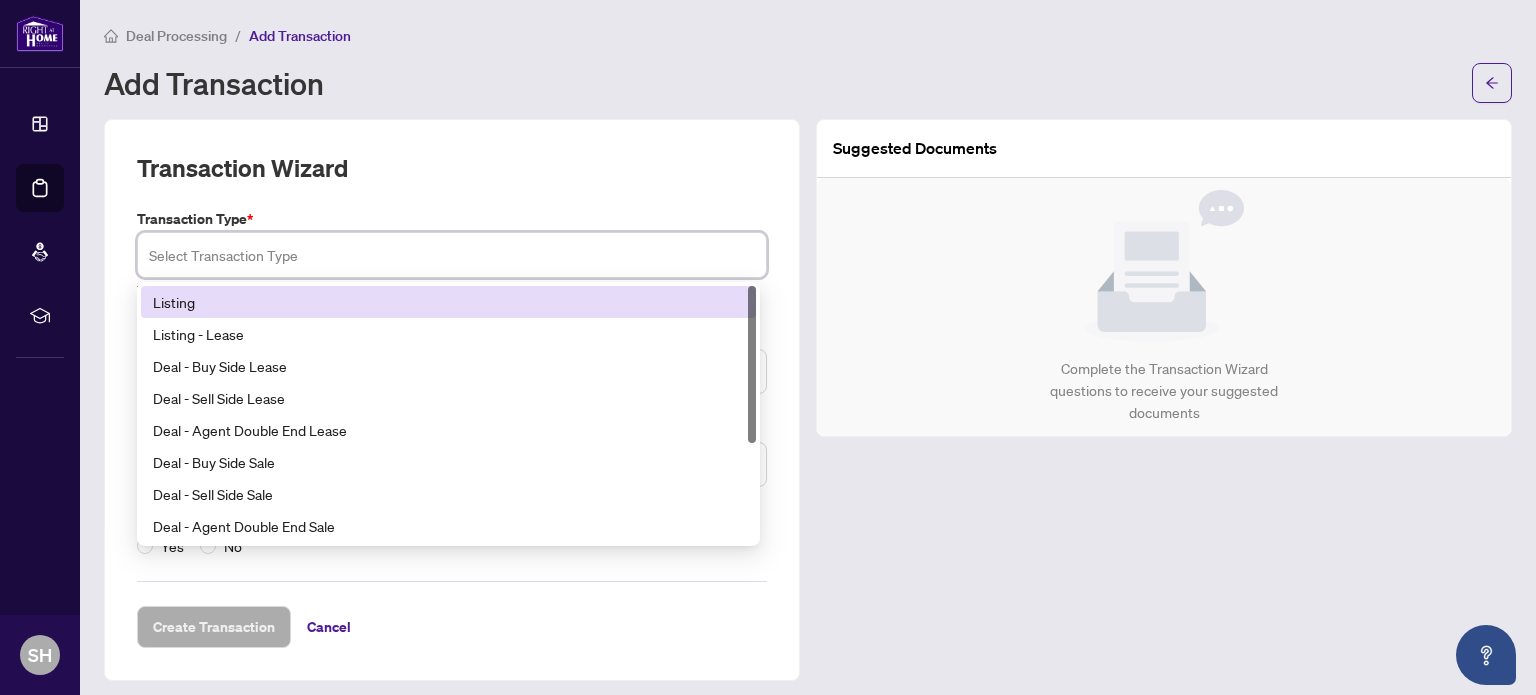 click on "Listing" at bounding box center [448, 302] 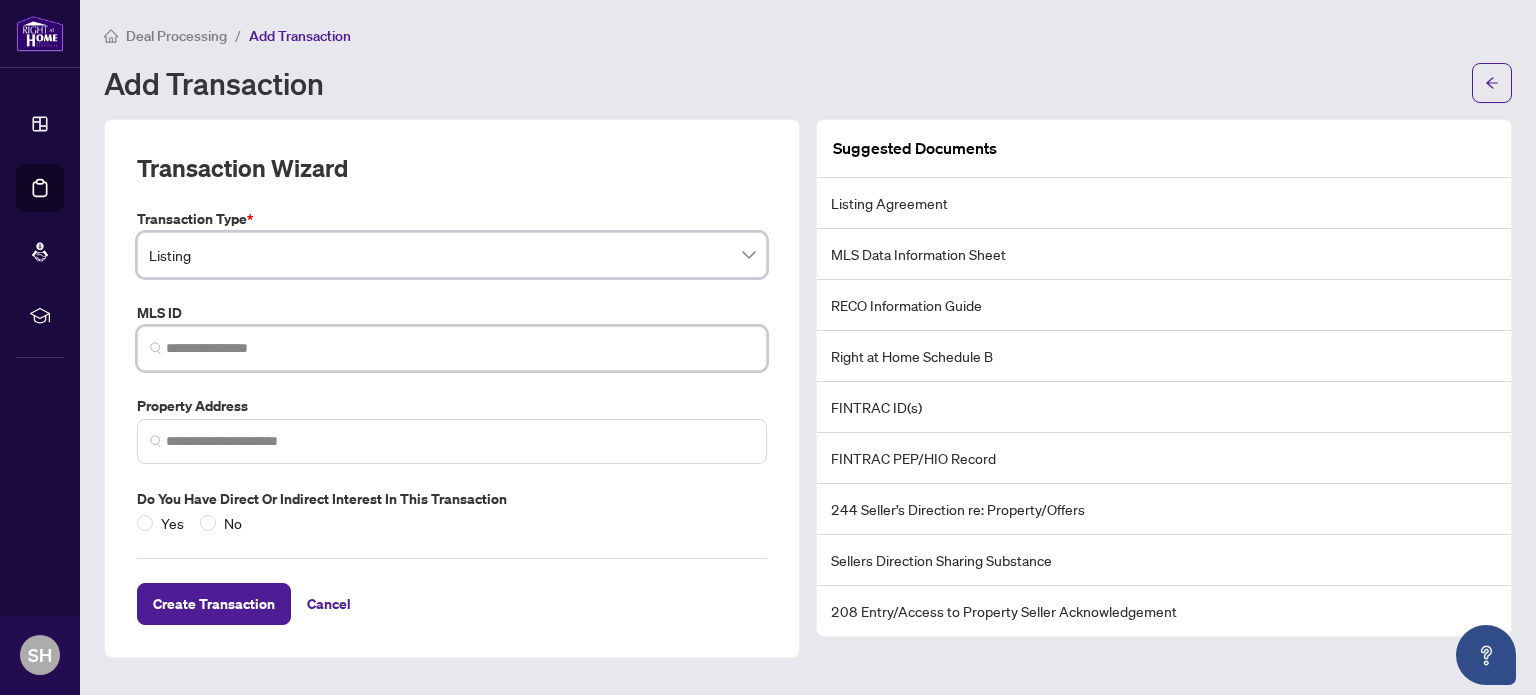 click at bounding box center (460, 348) 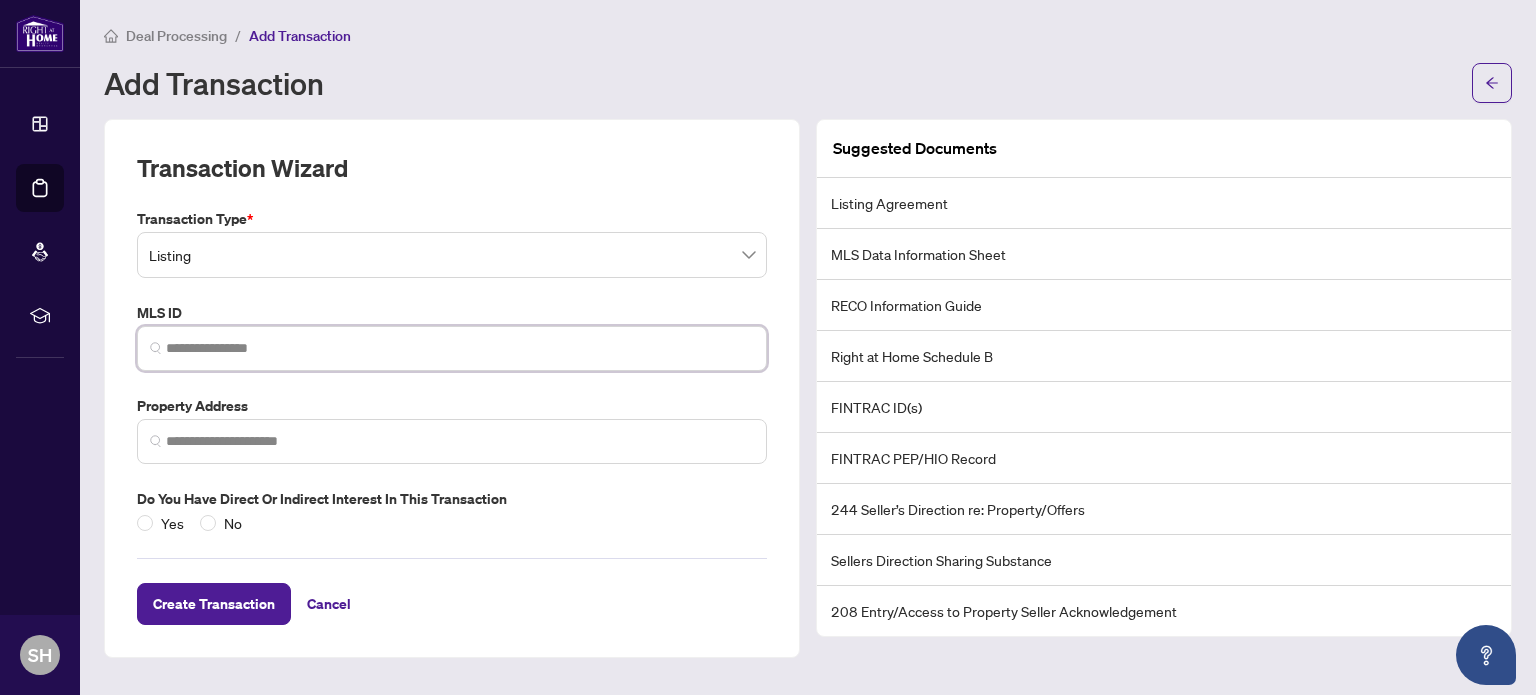 paste on "*********" 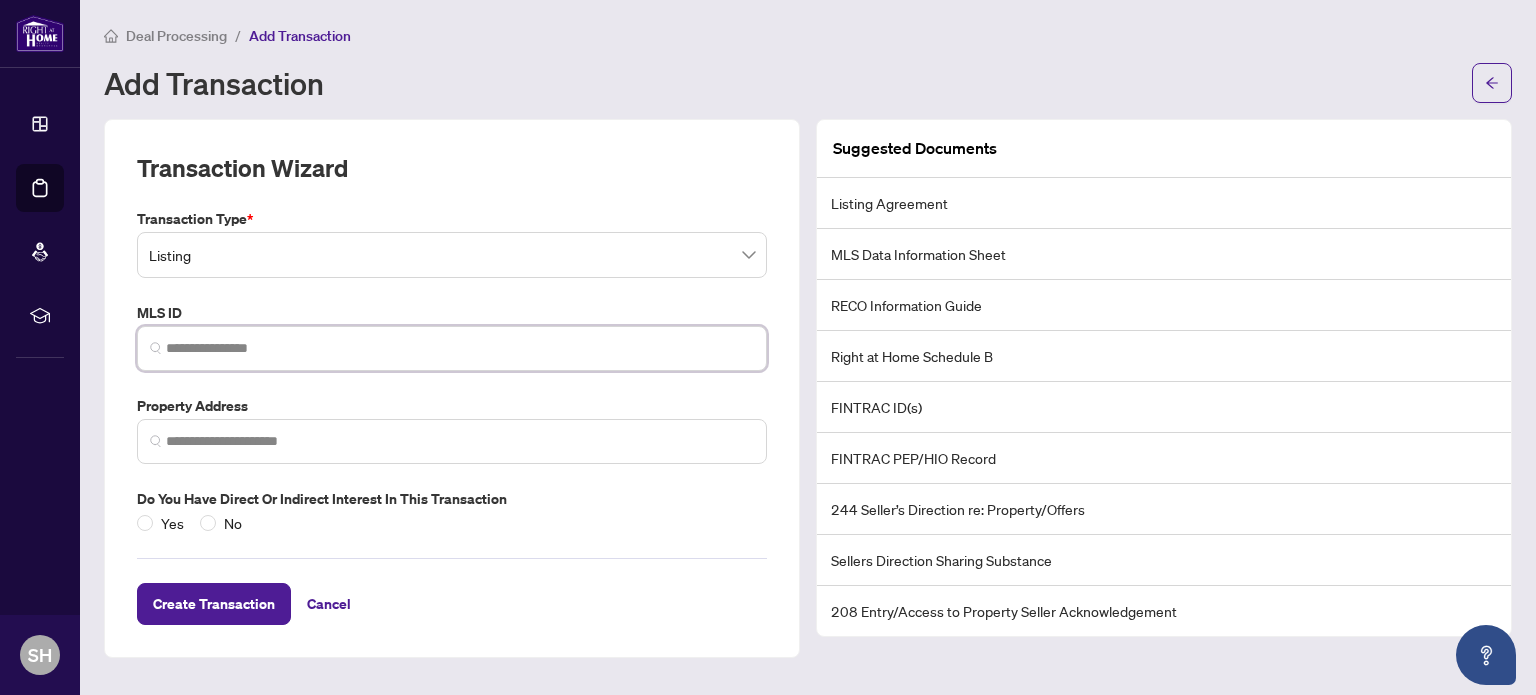 type on "*********" 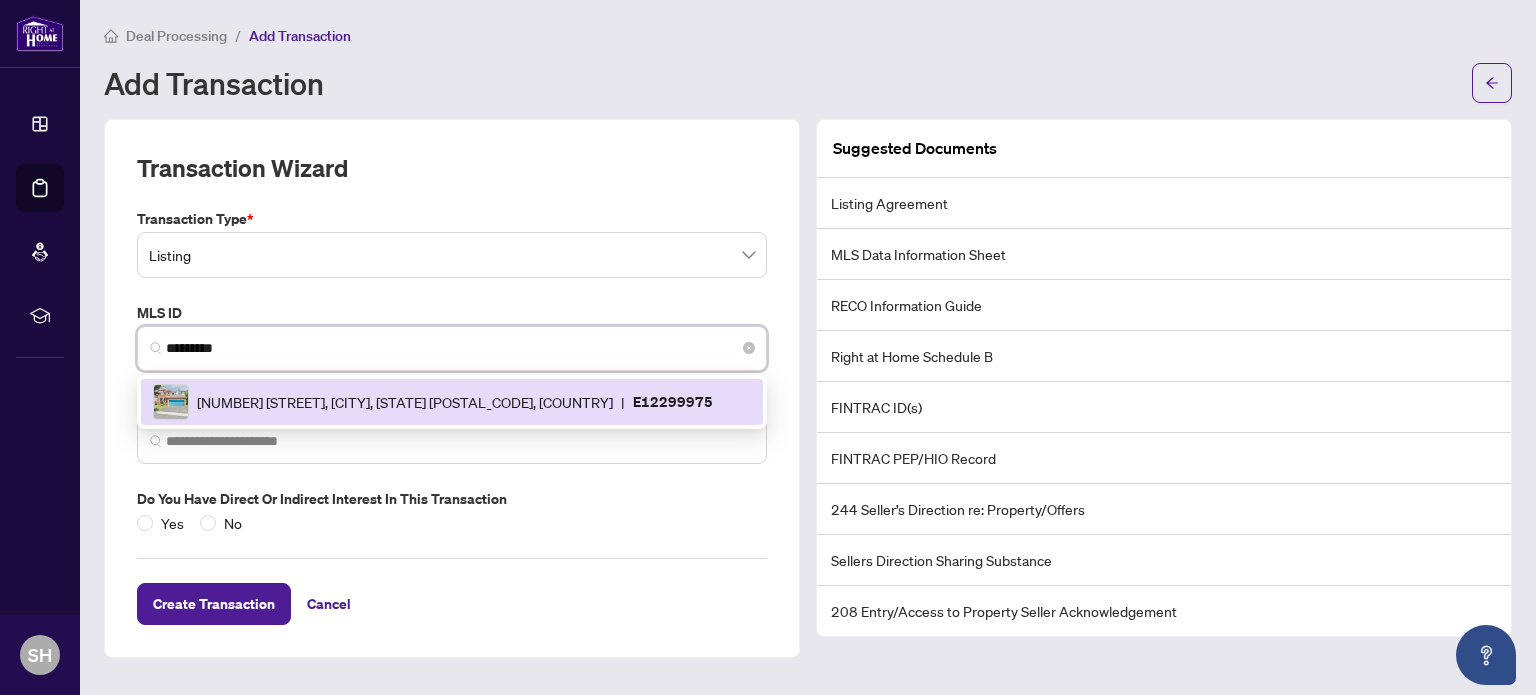 click on "[NUMBER] [STREET], [CITY], [STATE] [POSTAL_CODE], [COUNTRY] | [ID]" at bounding box center [452, 402] 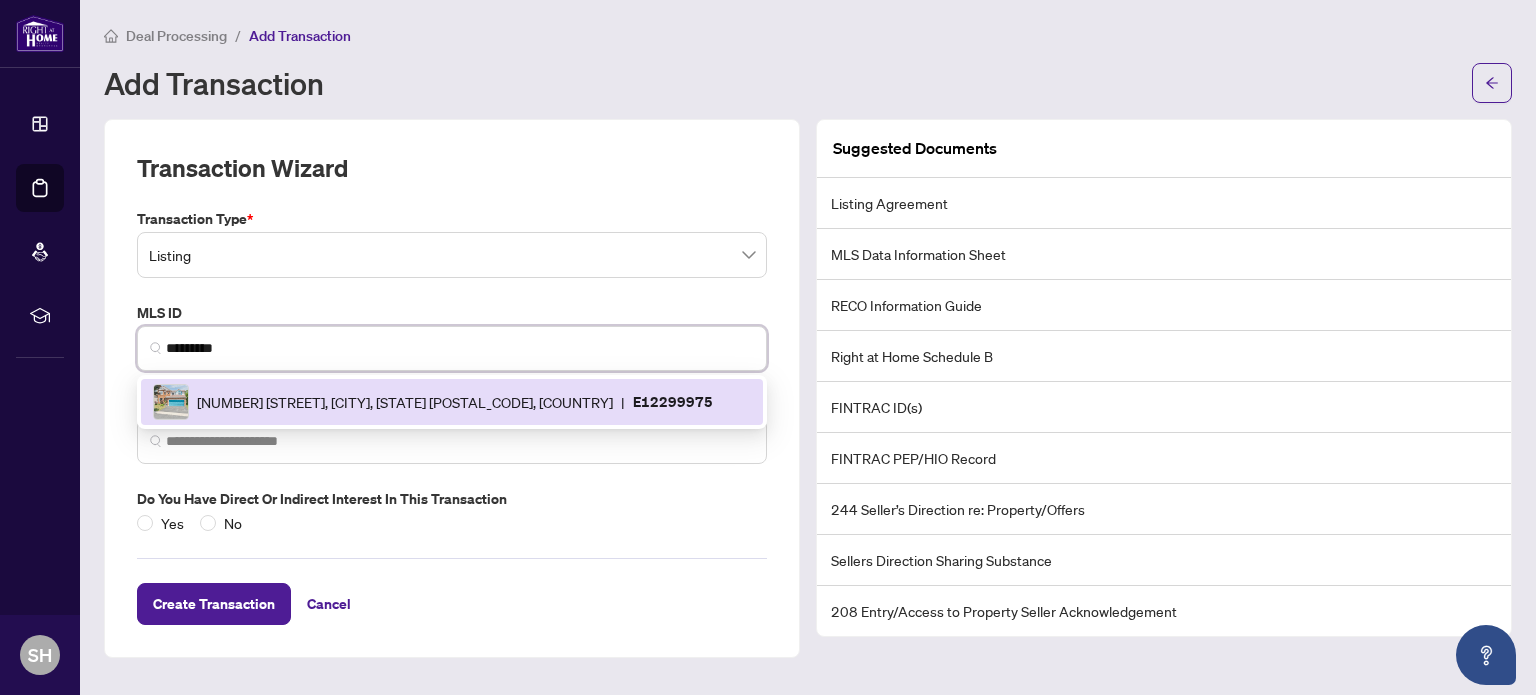type on "**********" 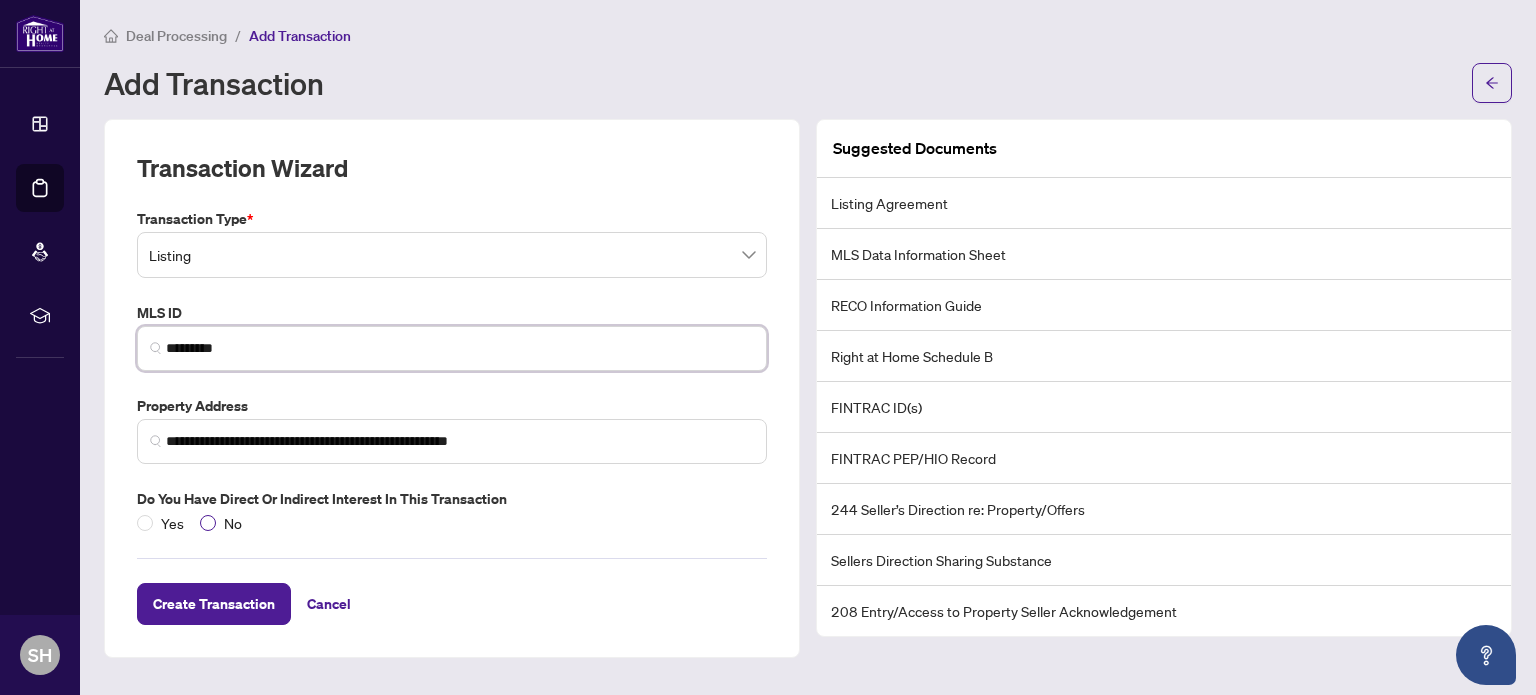type on "*********" 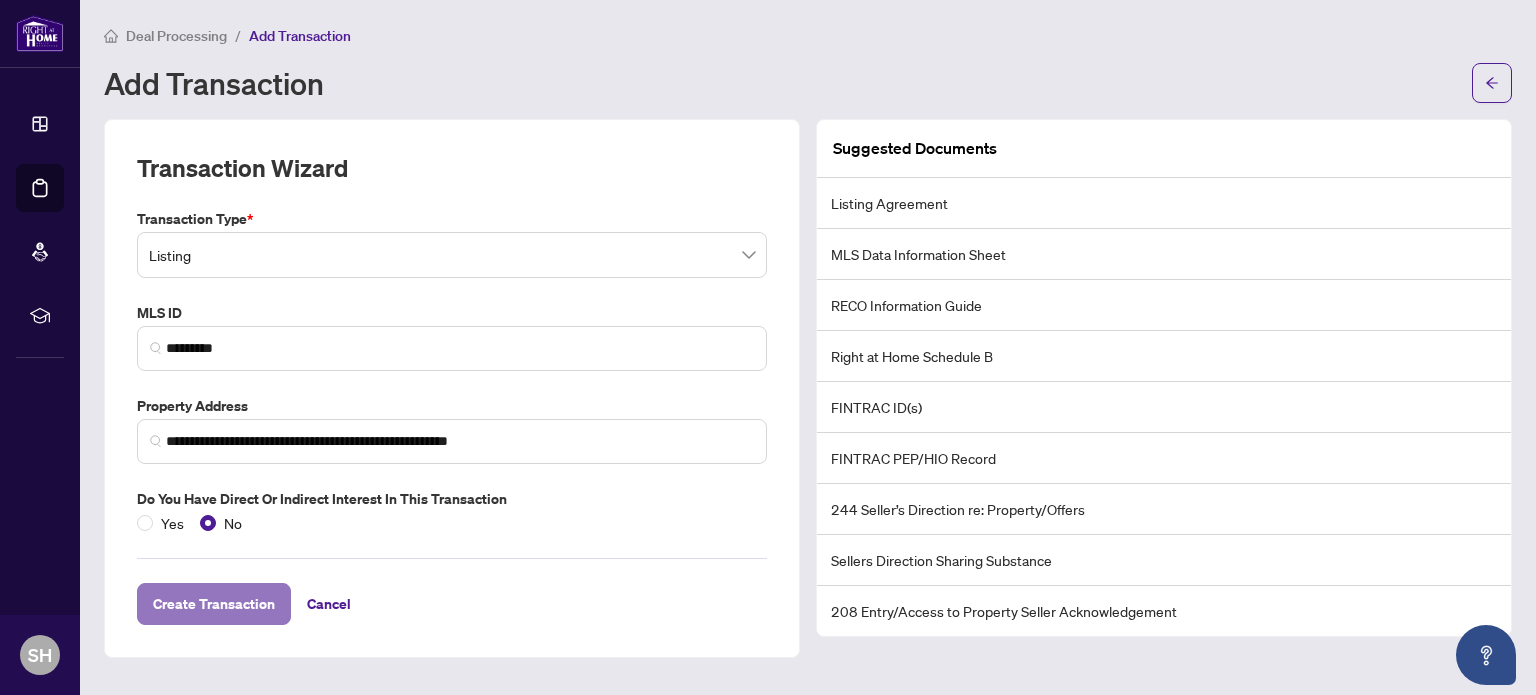 click on "Create Transaction" at bounding box center (214, 604) 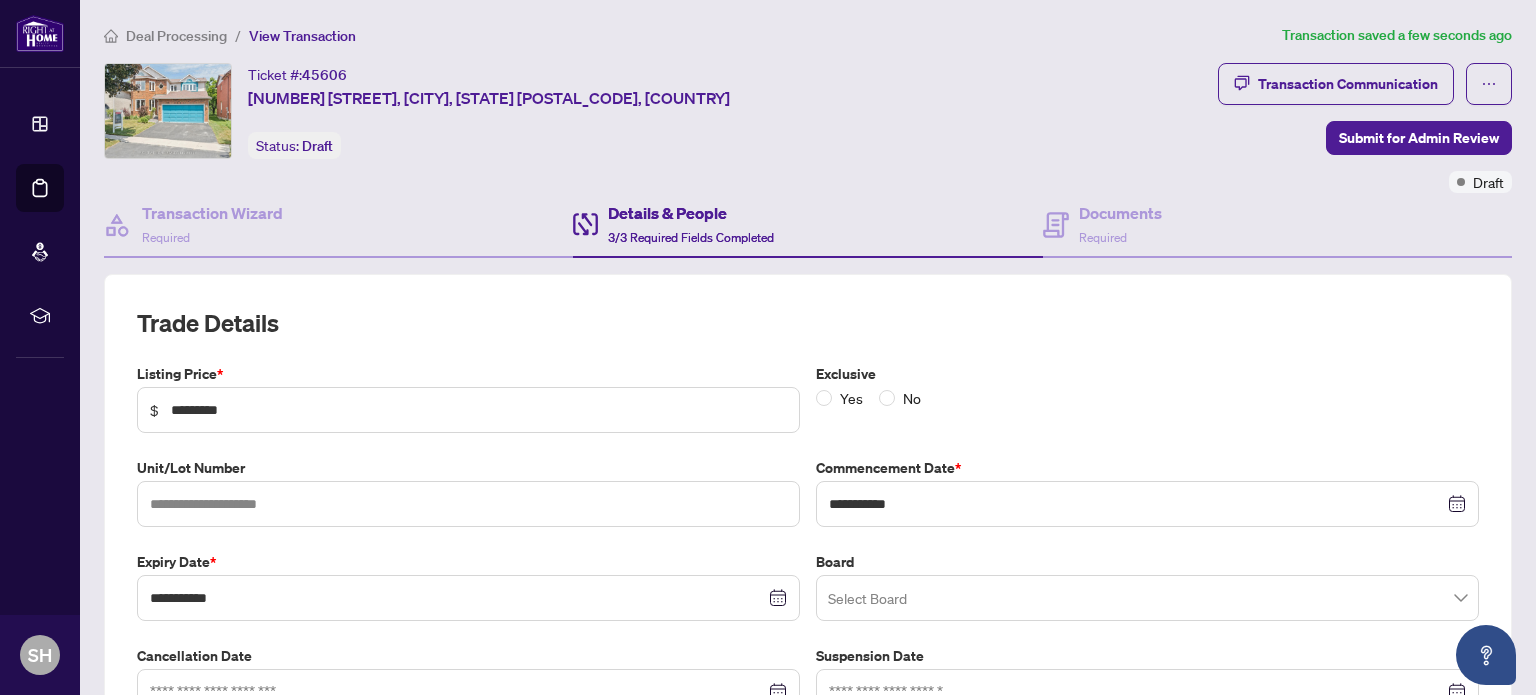 scroll, scrollTop: 100, scrollLeft: 0, axis: vertical 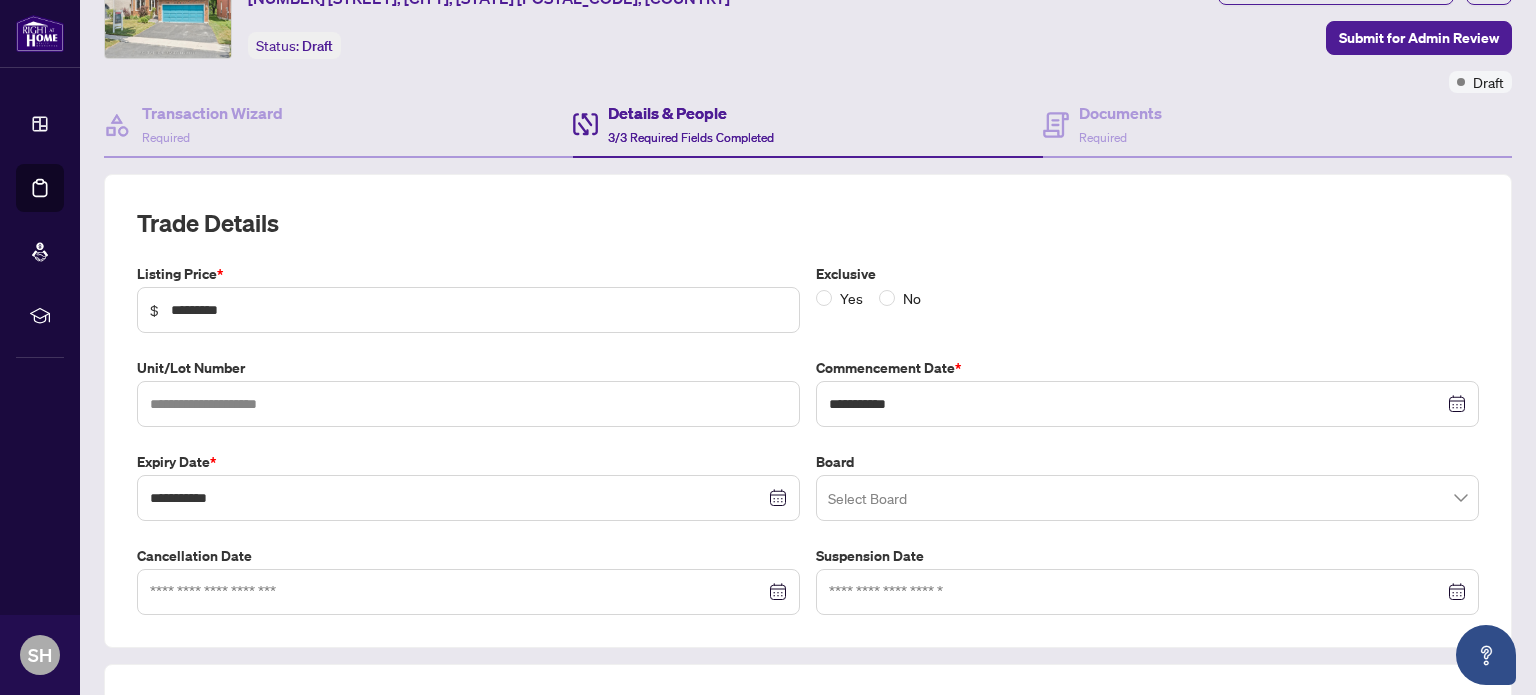 click on "Exclusive Yes No" at bounding box center [1147, 298] 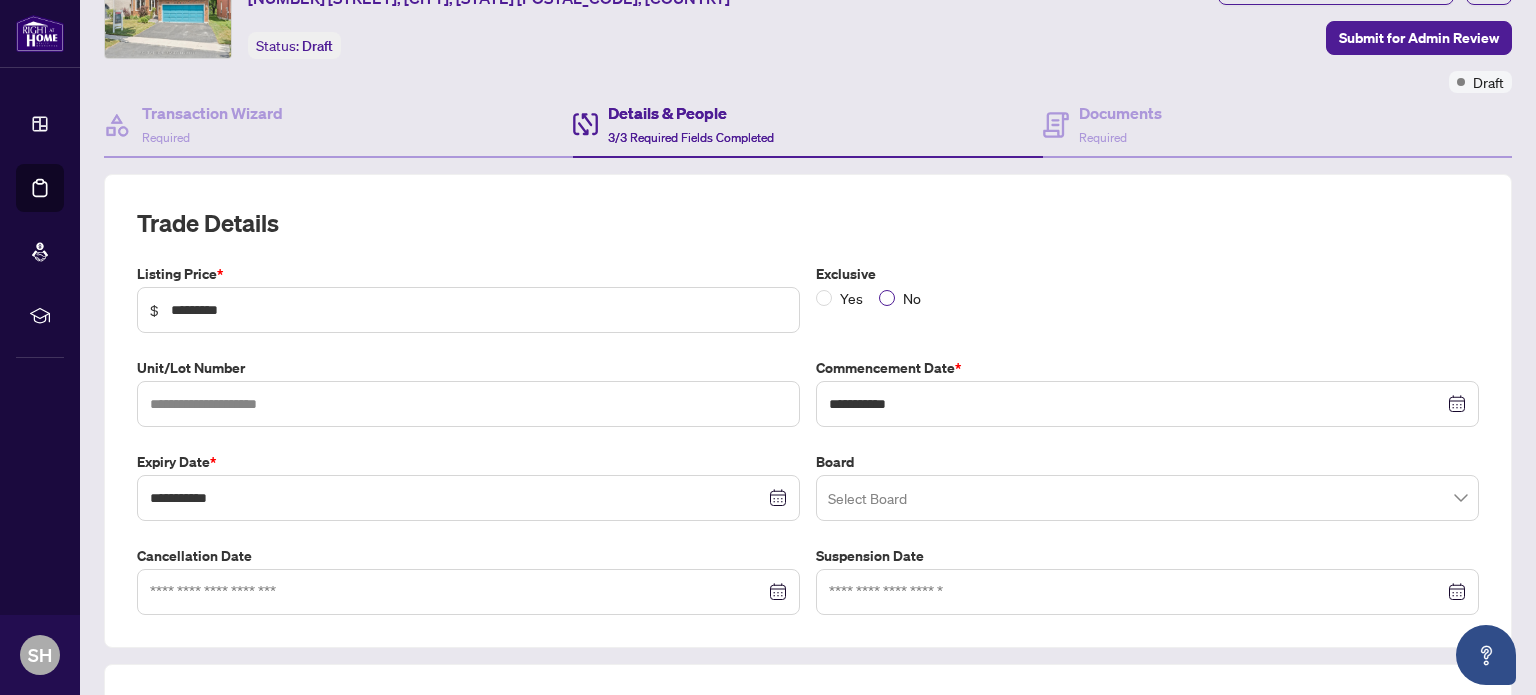 click on "No" at bounding box center (912, 298) 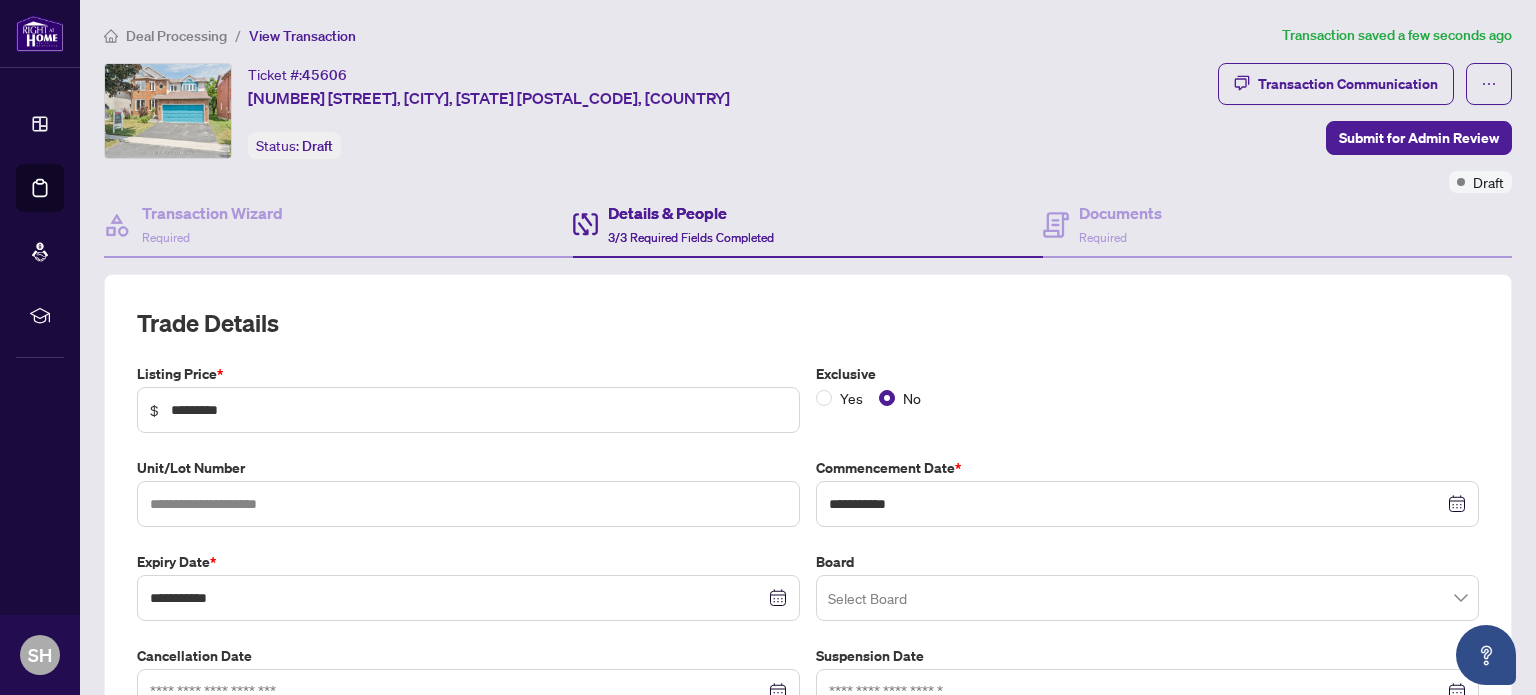 scroll, scrollTop: 500, scrollLeft: 0, axis: vertical 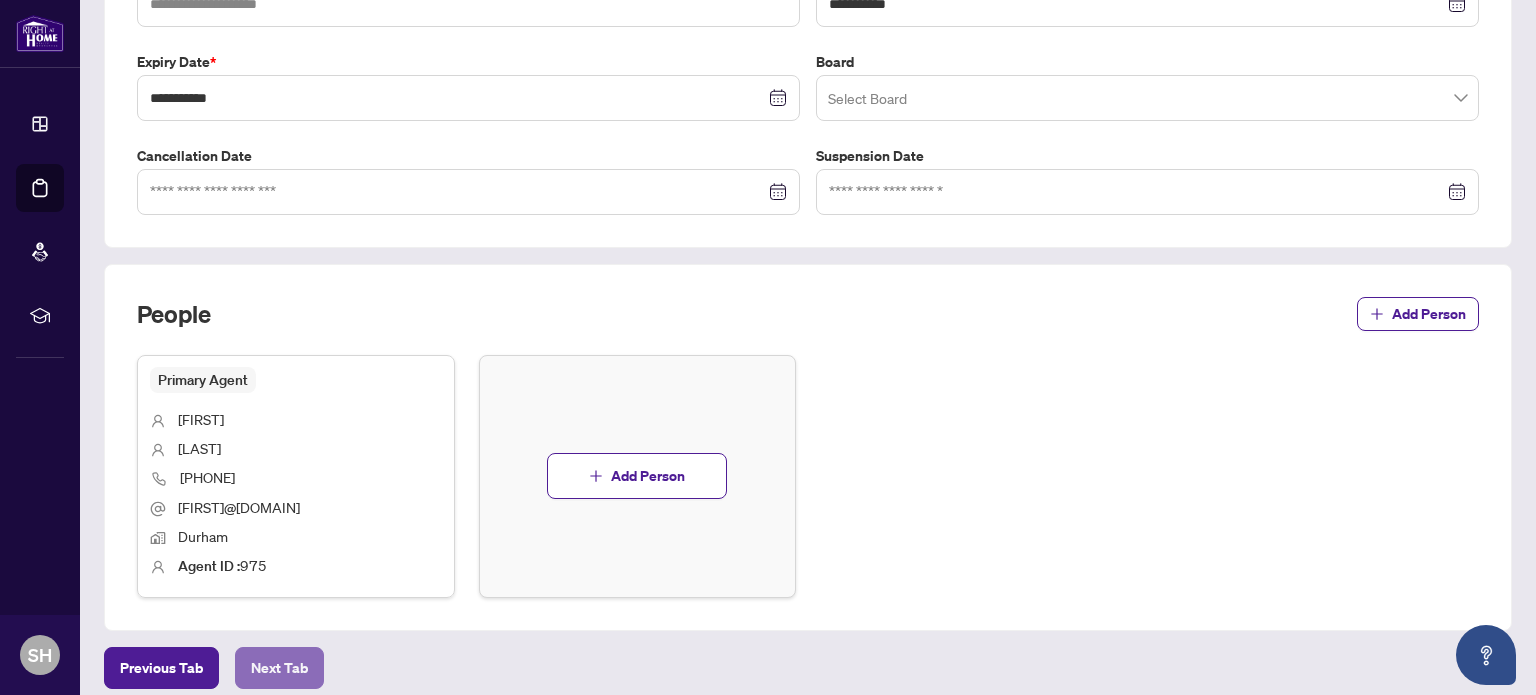 click on "Next Tab" at bounding box center (279, 668) 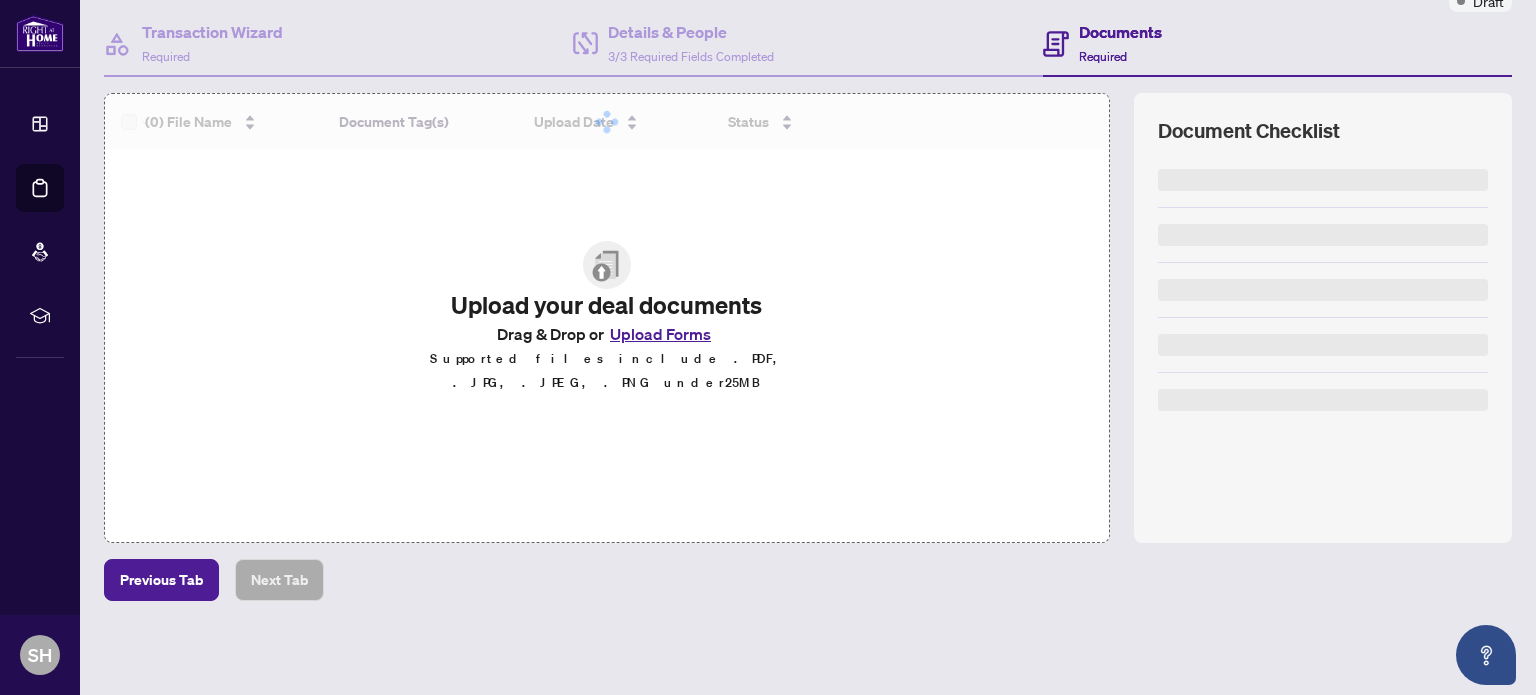 scroll, scrollTop: 178, scrollLeft: 0, axis: vertical 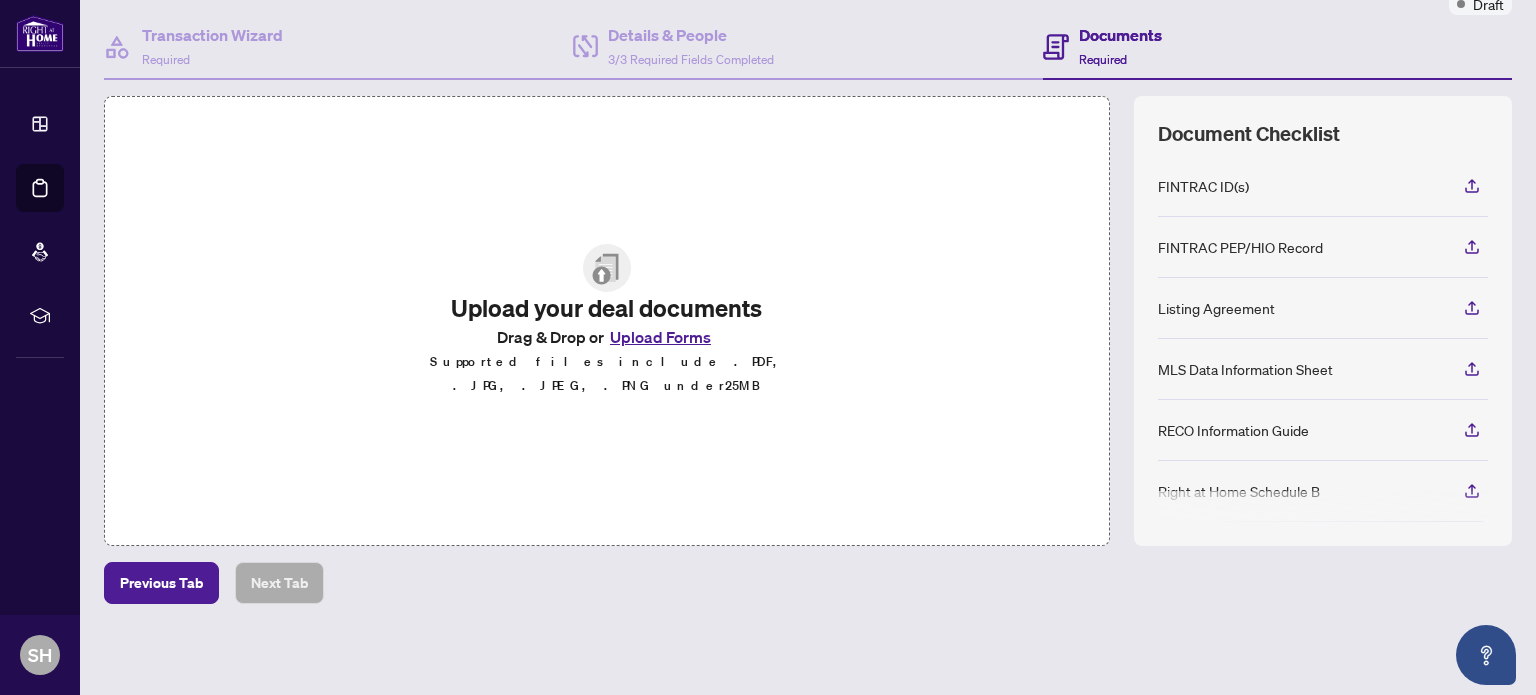 click on "Upload Forms" at bounding box center [660, 337] 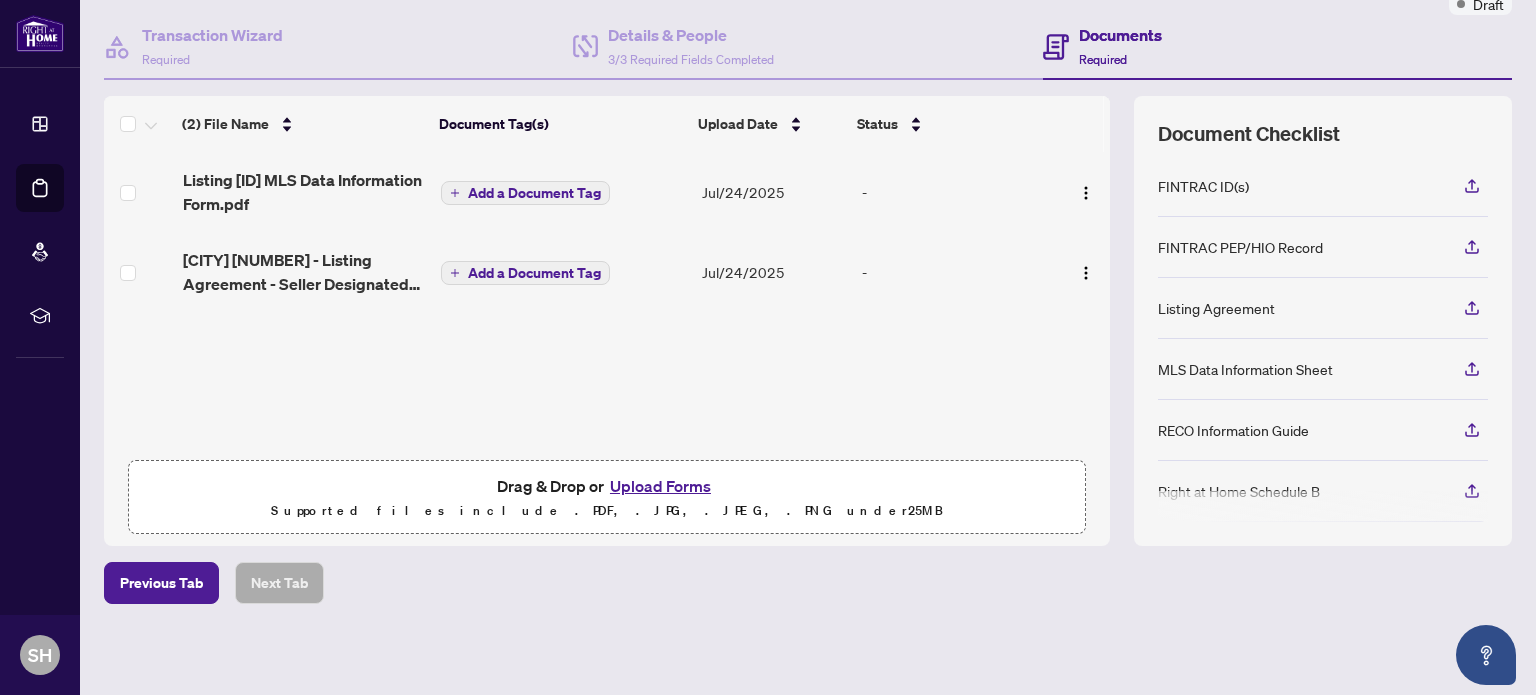 click on "Upload Forms" at bounding box center [660, 486] 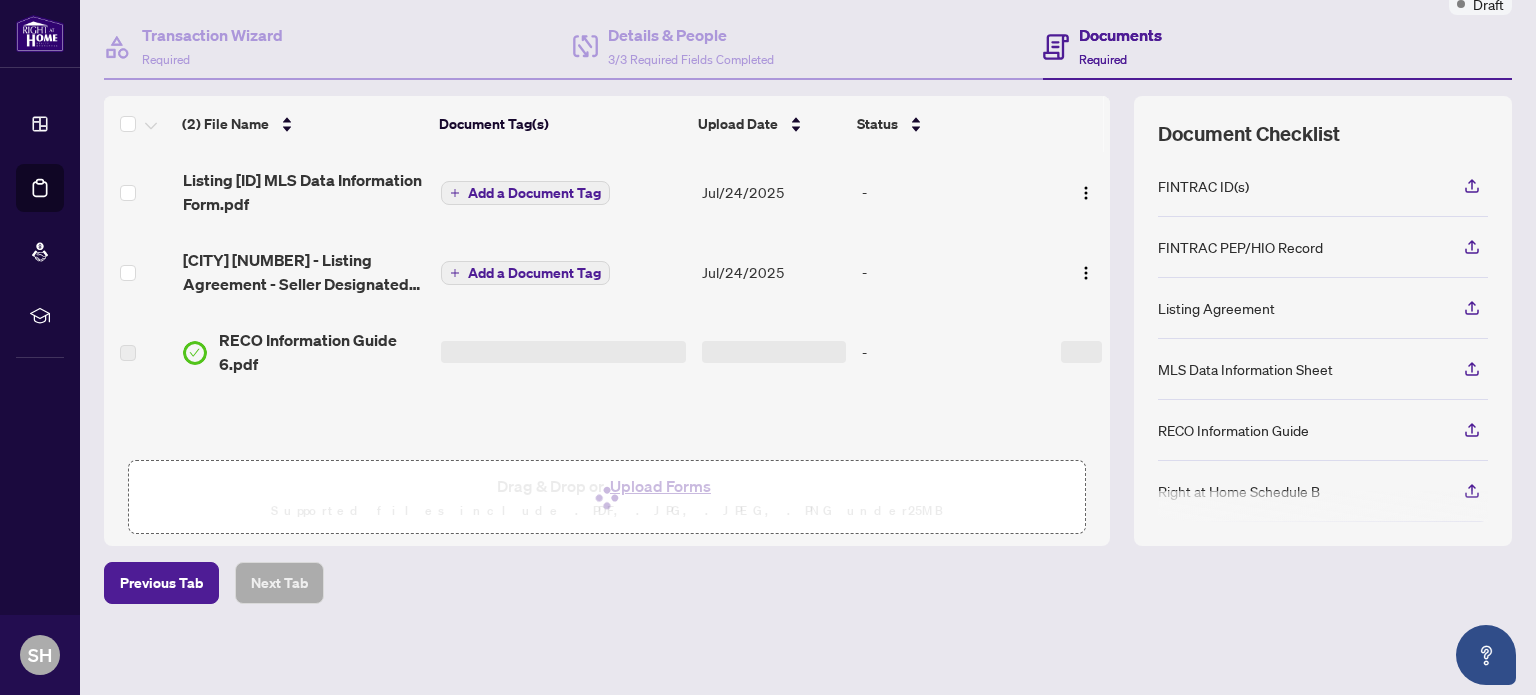 click on "Add a Document Tag" at bounding box center [534, 193] 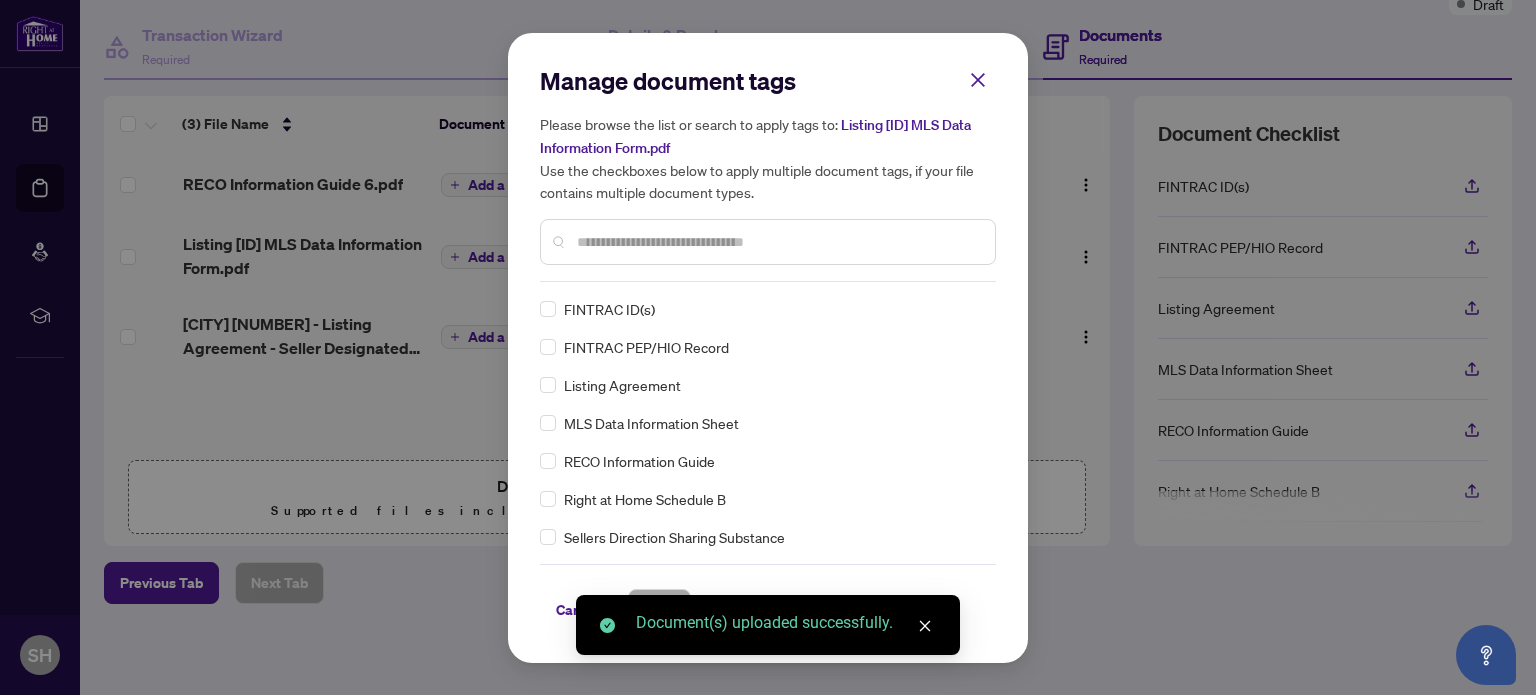 click on "Manage document tags Please browse the list or search to apply tags to:   Listing [ID] MLS Data Information Form.pdf   Use the checkboxes below to apply multiple document tags, if your file contains multiple document types.   FINTRAC ID(s) FINTRAC PEP/HIO Record Listing Agreement MLS Data Information Sheet RECO Information Guide Right at Home Schedule B Sellers Direction Sharing Substance 208 Entry/Access to Property Seller Acknowledgement 244 Seller’s Direction re: Property/Offers 1st Page of the APS Advance Paperwork Agent Correspondence Agreement of Assignment of Purchase and Sale Agreement of Purchase and Sale Agreement to Cooperate /Broker Referral Agreement to Lease Articles of Incorporation Back to Vendor Letter Belongs to Another Transaction Builder's Consent Buyer Designated Representation Agreement Buyer Designated Representation Agreement Buyers Lawyer Information Certificate of Estate Trustee(s) Client Refused to Sign Closing Date Change Co-op Brokerage Commission Statement Co-op EFT EFT" at bounding box center (768, 348) 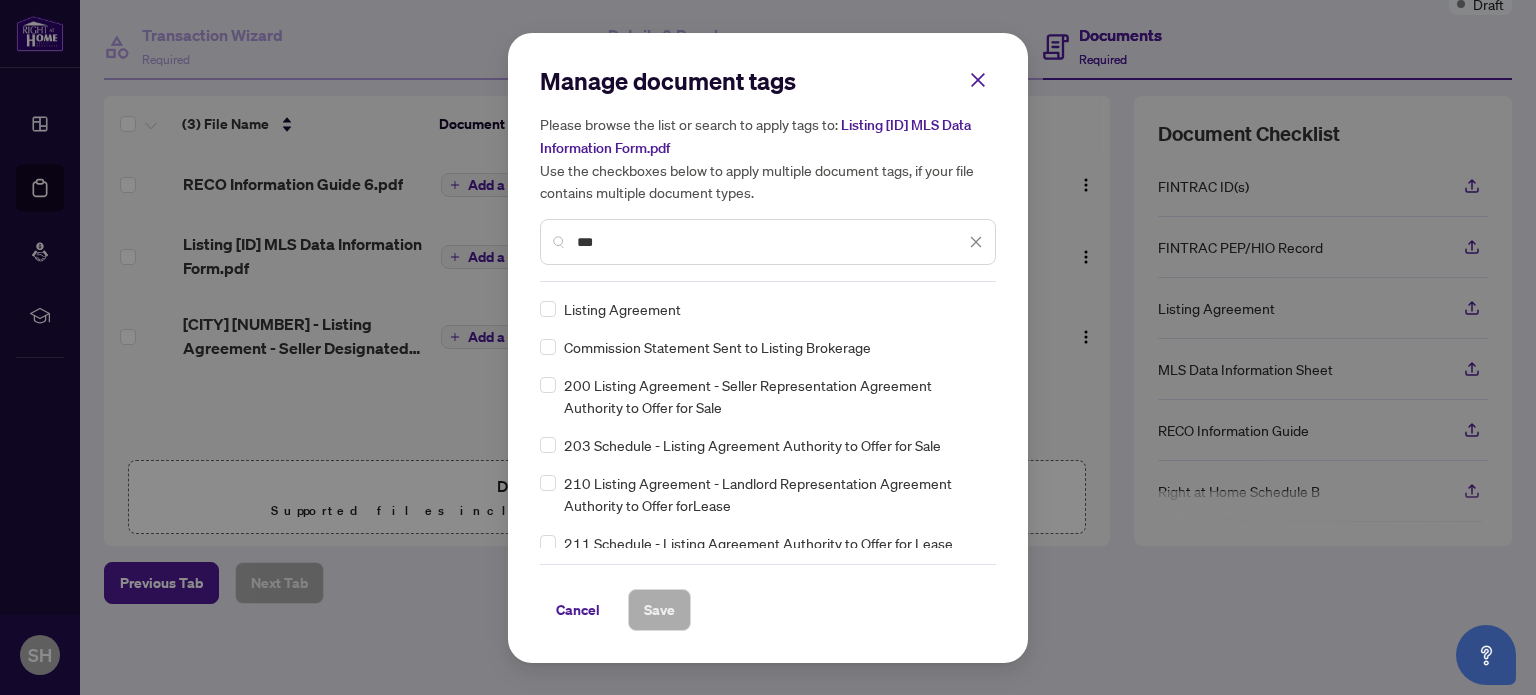 type on "***" 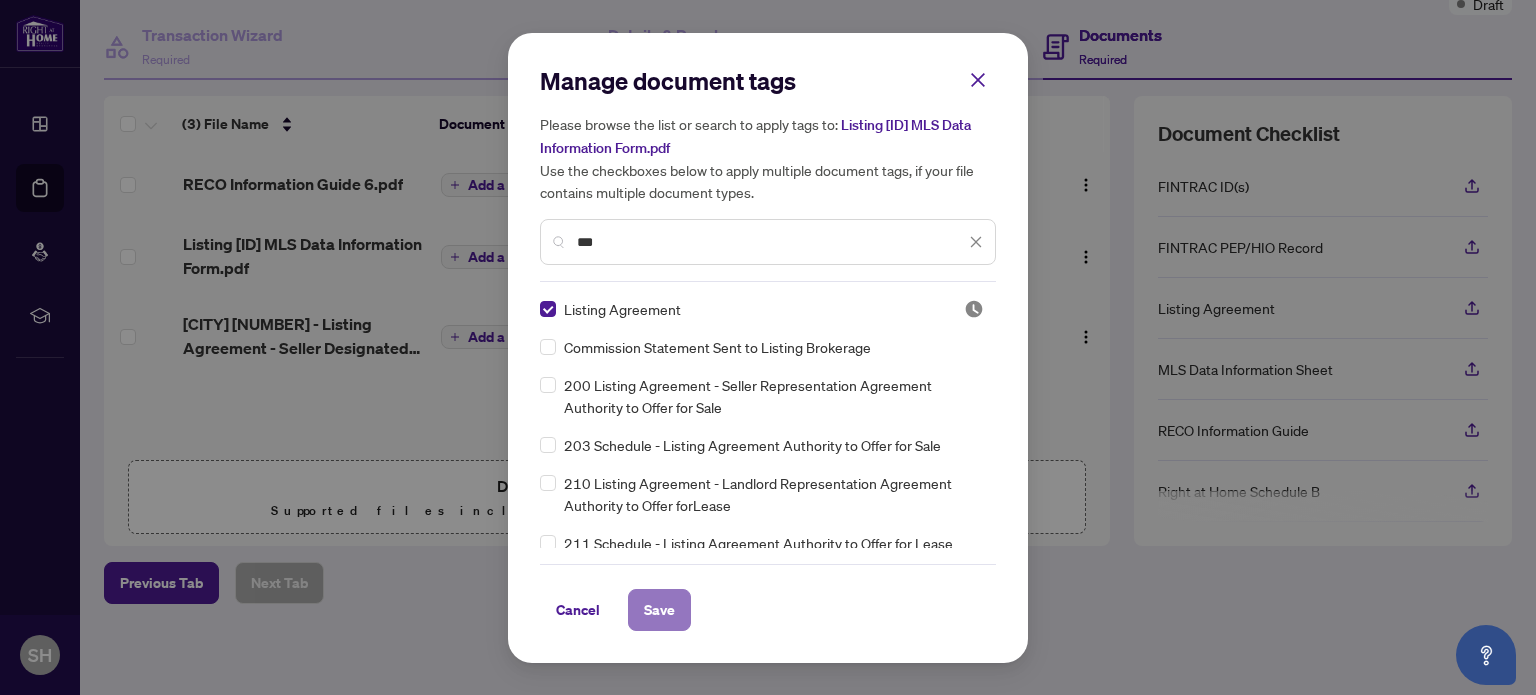 click on "Save" at bounding box center (659, 610) 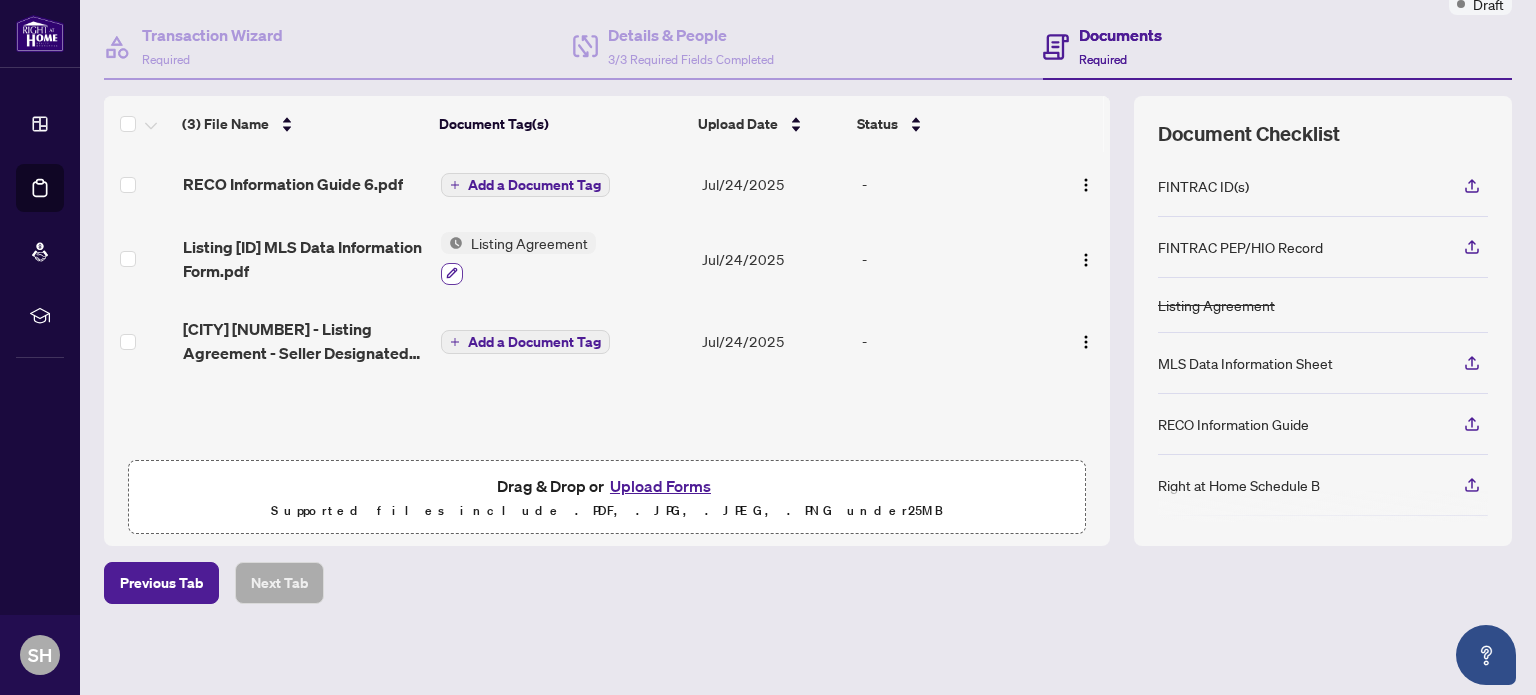 click at bounding box center (452, 274) 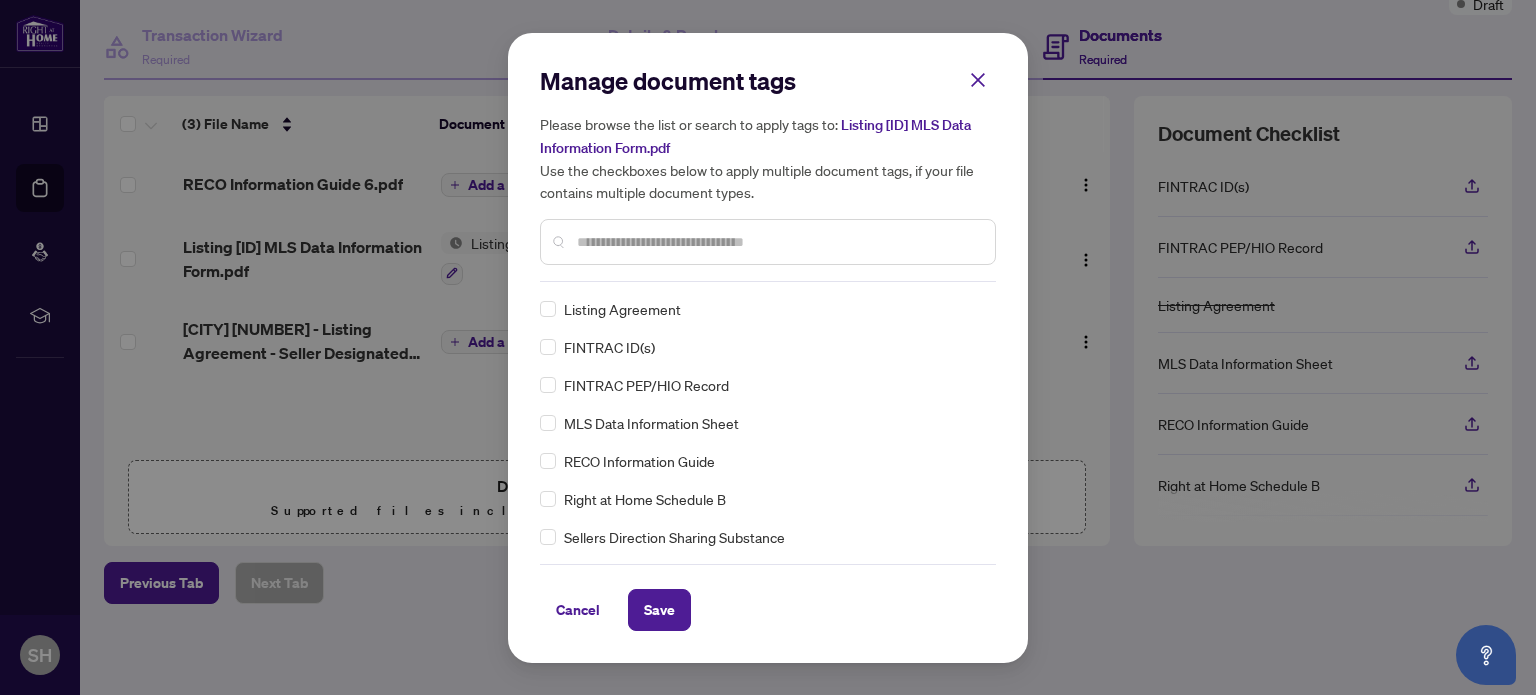 click at bounding box center [778, 242] 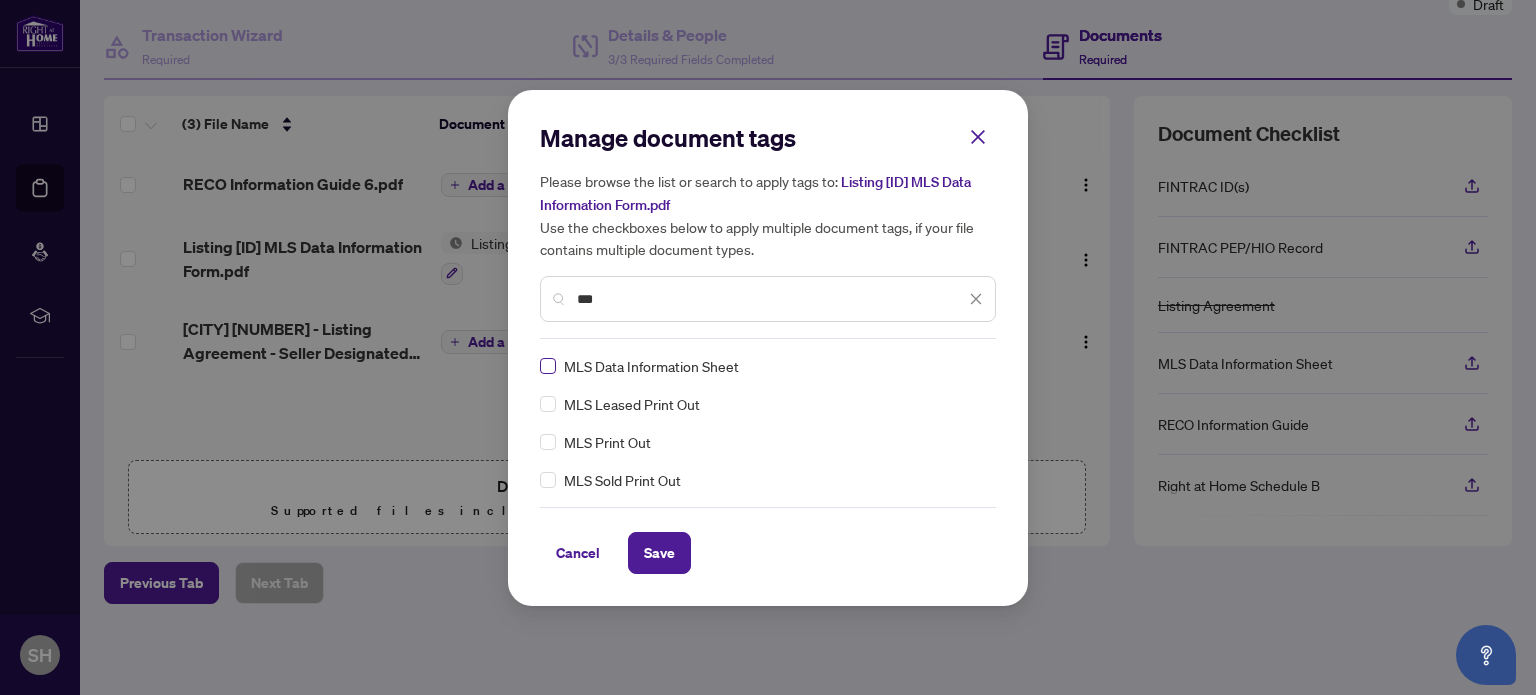 type on "***" 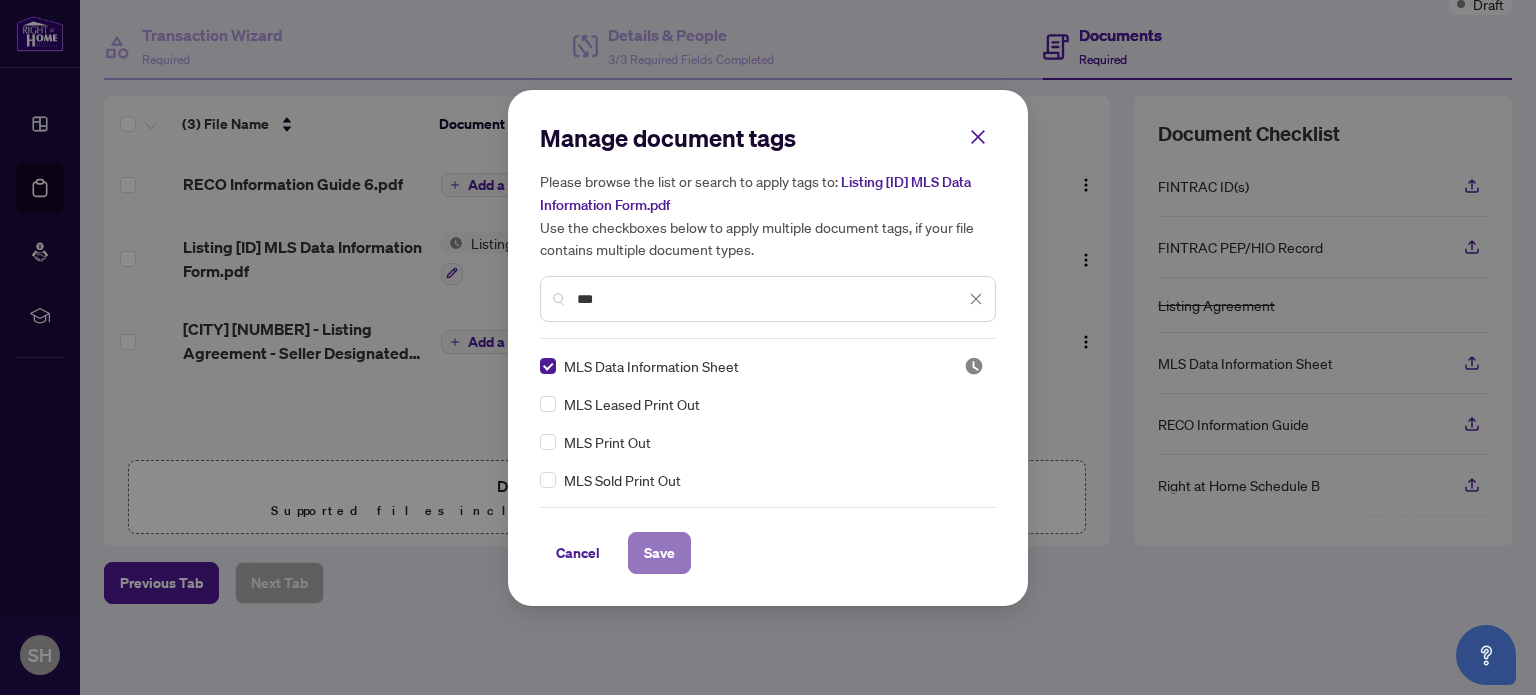 click on "Save" at bounding box center [659, 553] 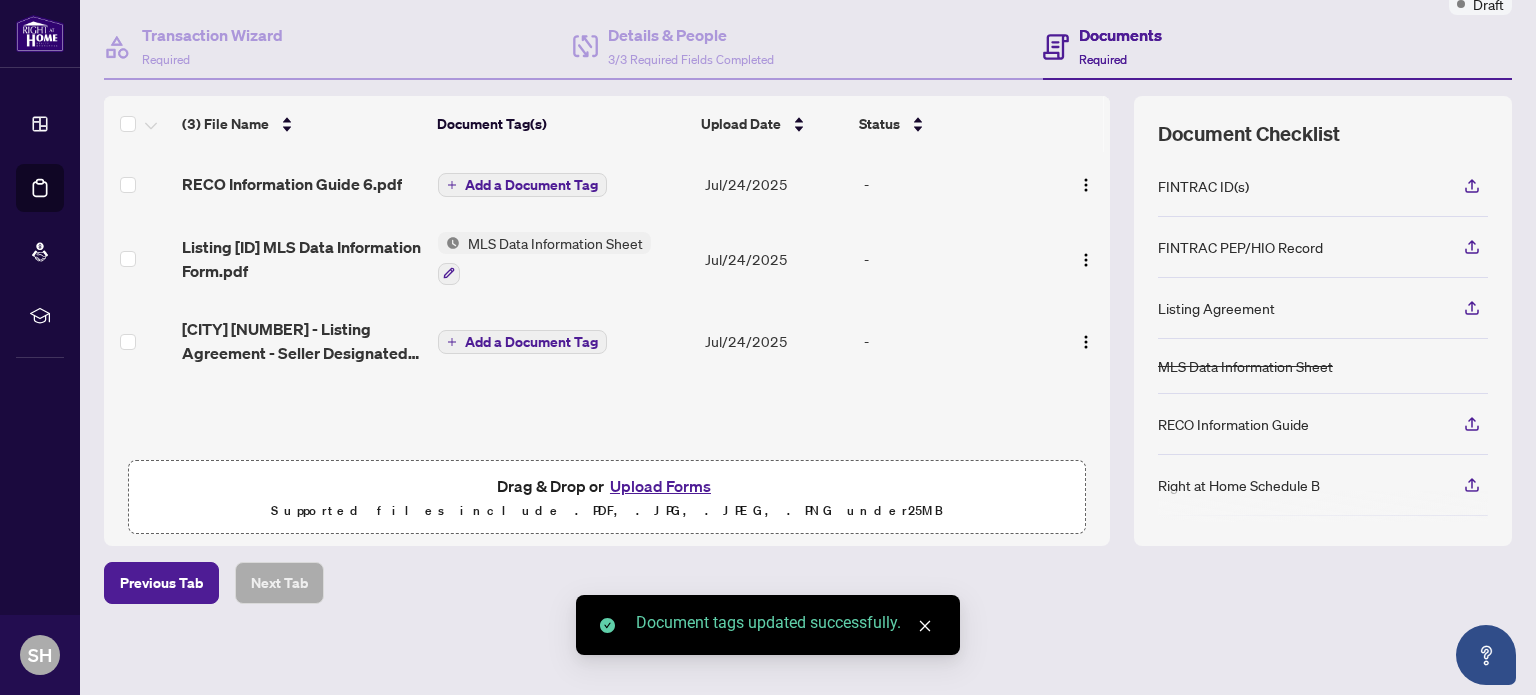 click on "Add a Document Tag" at bounding box center (531, 342) 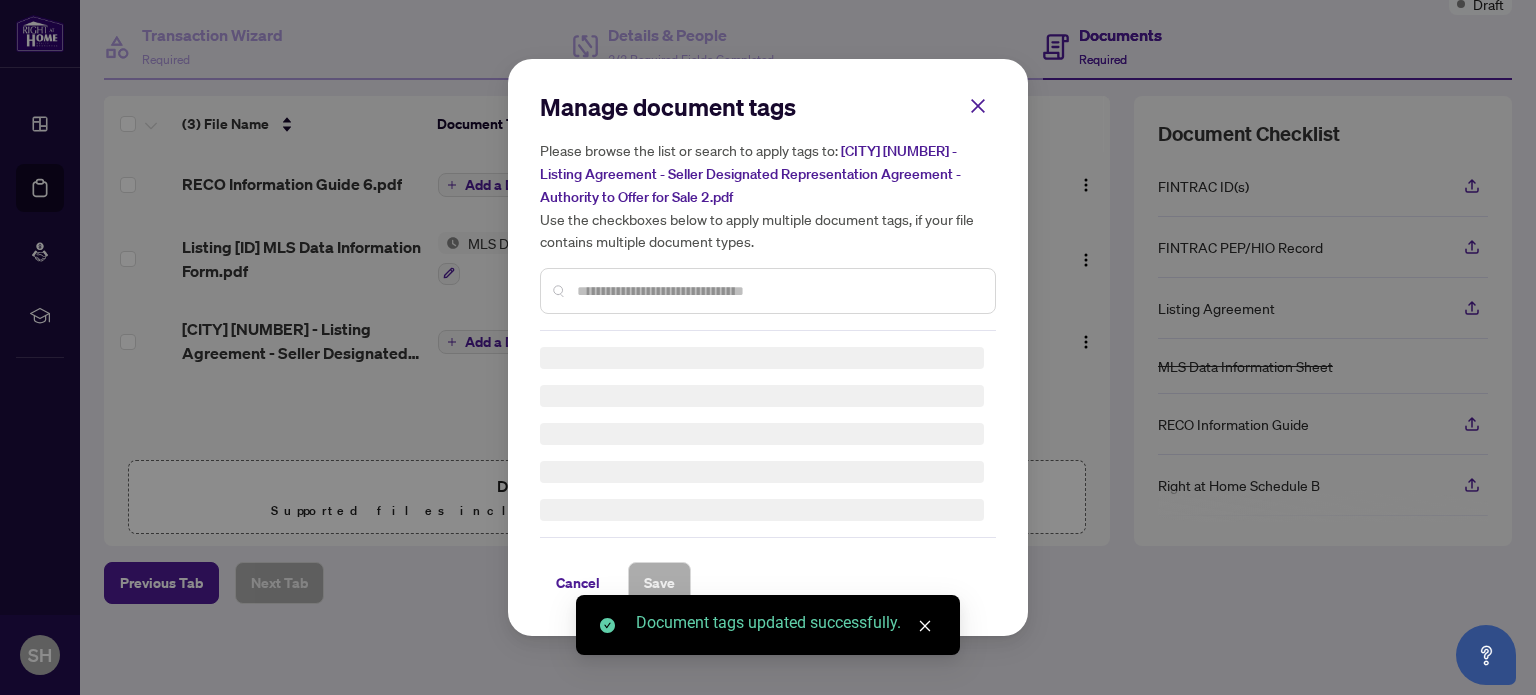 click on "Manage document tags Please browse the list or search to apply tags to:   [CITY] [NUMBER] - Listing Agreement - Seller Designated Representation Agreement - Authority to Offer for Sale 2.pdf   Use the checkboxes below to apply multiple document tags, if your file contains multiple document types." at bounding box center [768, 211] 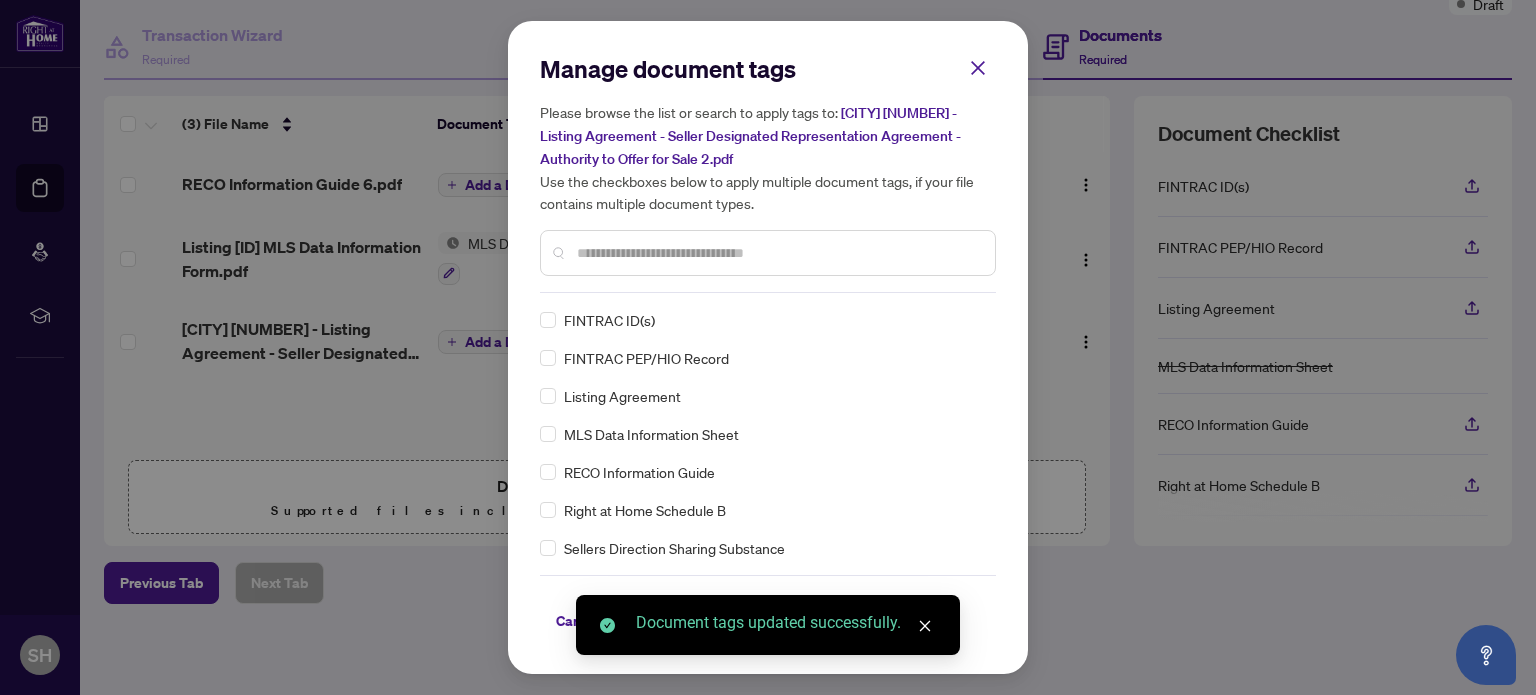 click on "Manage document tags Please browse the list or search to apply tags to:   [CITY] [NUMBER] - Listing Agreement - Seller Designated Representation Agreement - Authority to Offer for Sale 2.pdf   Use the checkboxes below to apply multiple document tags, if your file contains multiple document types." at bounding box center [768, 173] 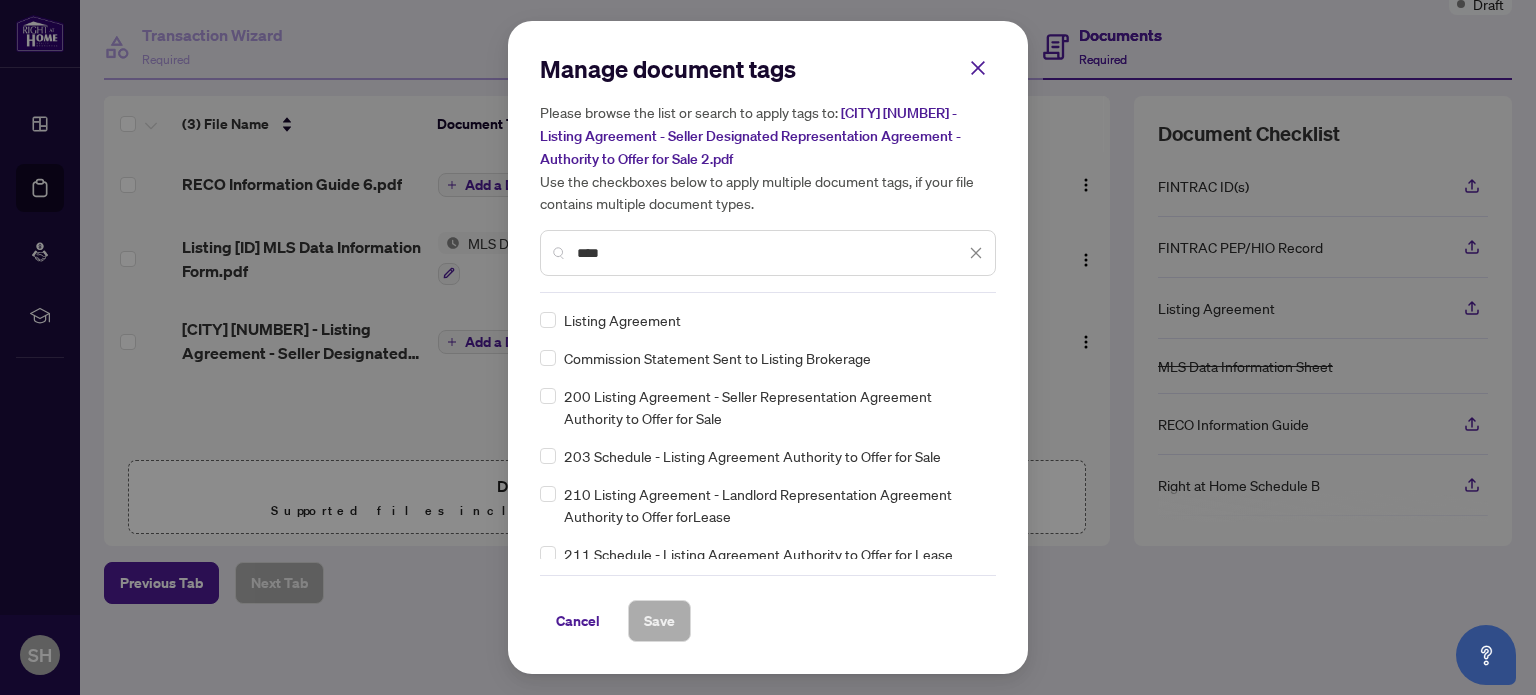 type on "****" 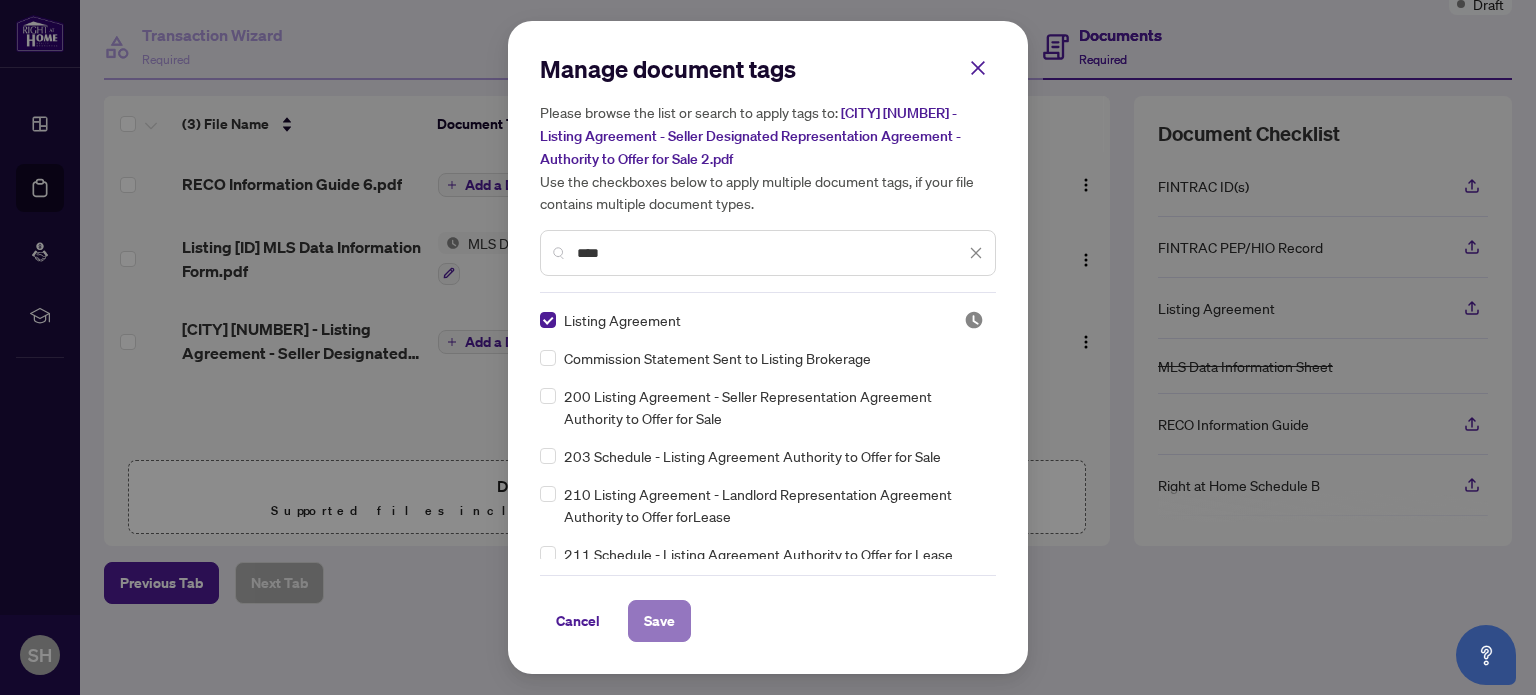 click on "Save" at bounding box center (659, 621) 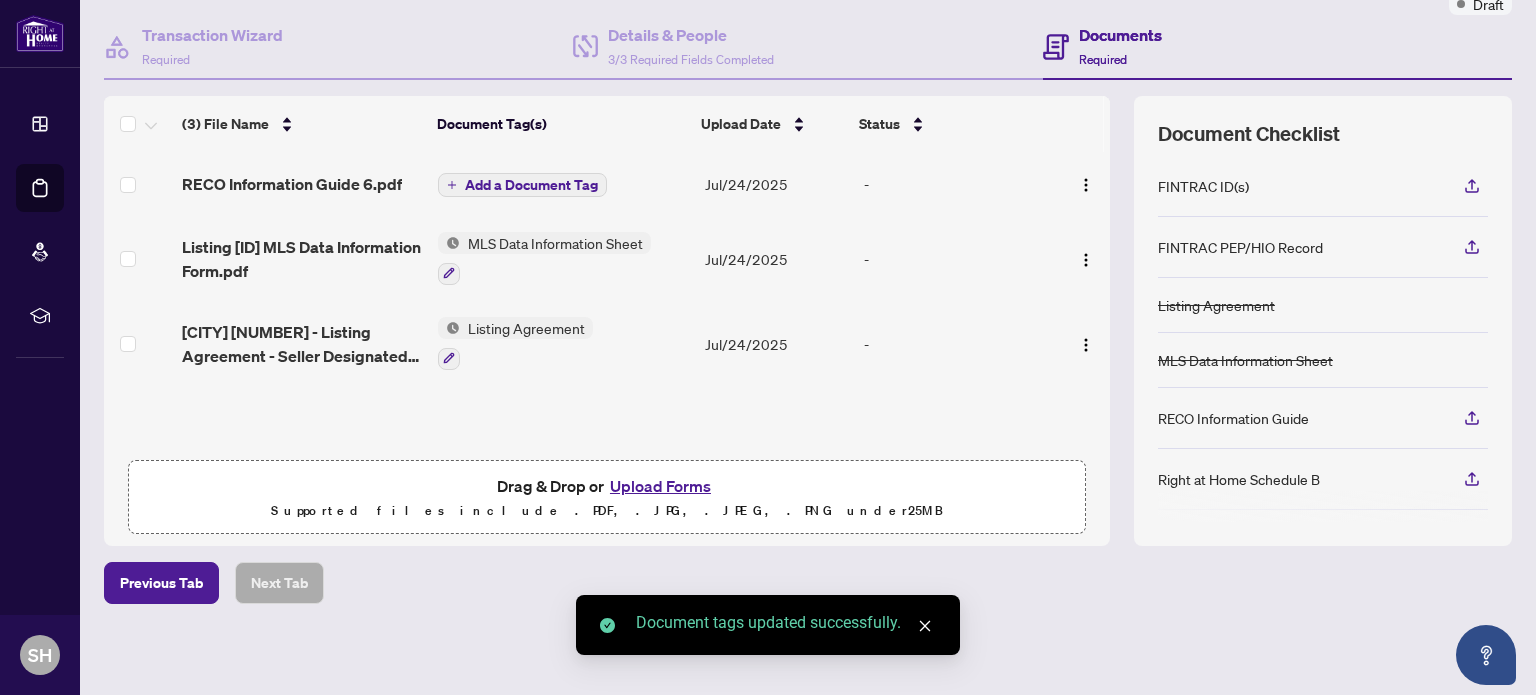 click on "Add a Document Tag" at bounding box center (531, 185) 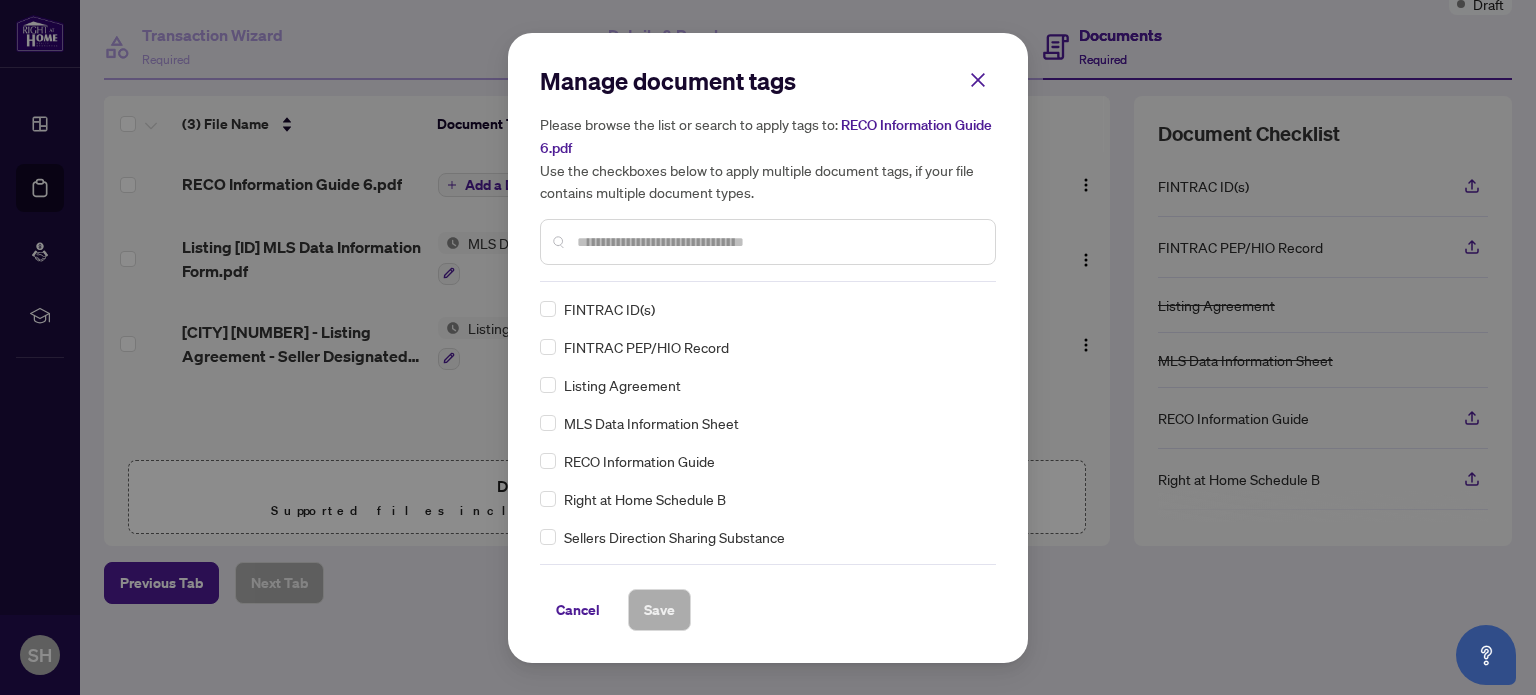 click at bounding box center [778, 242] 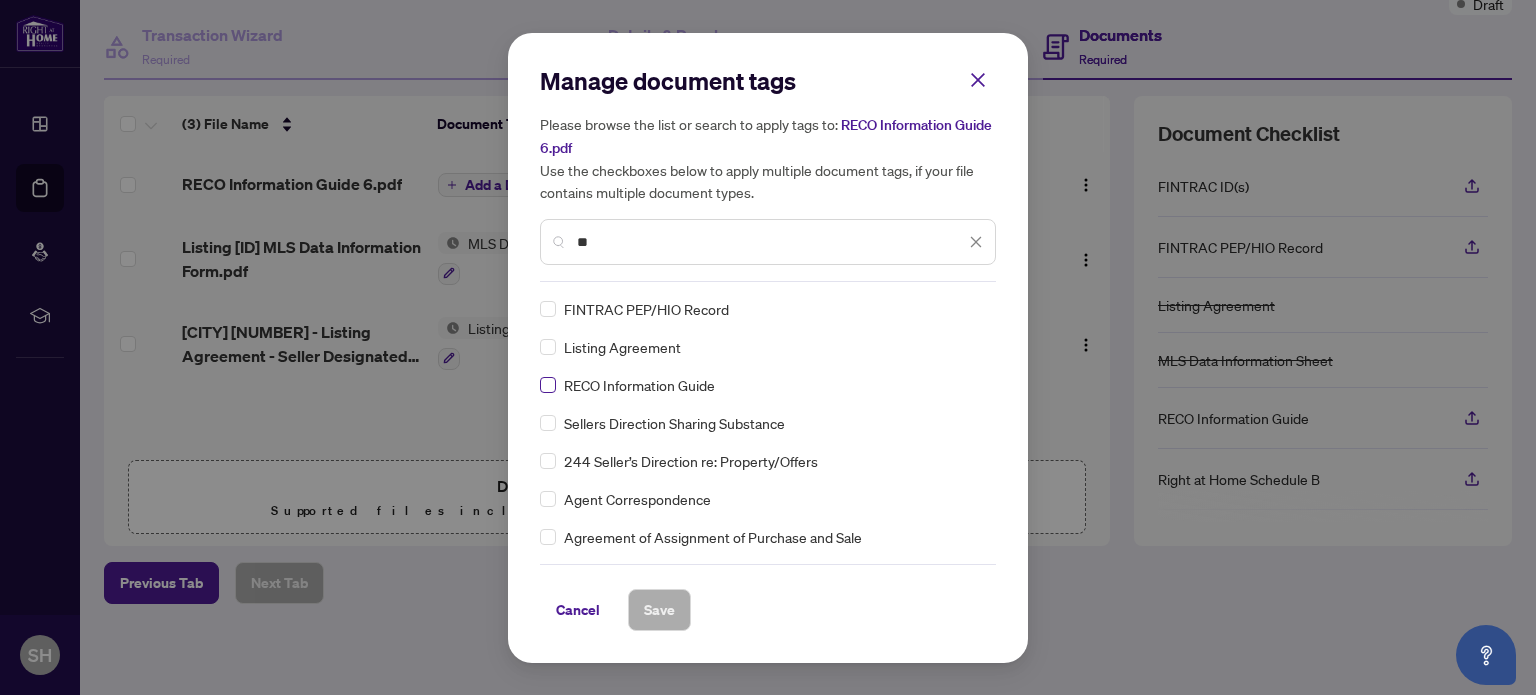 type on "**" 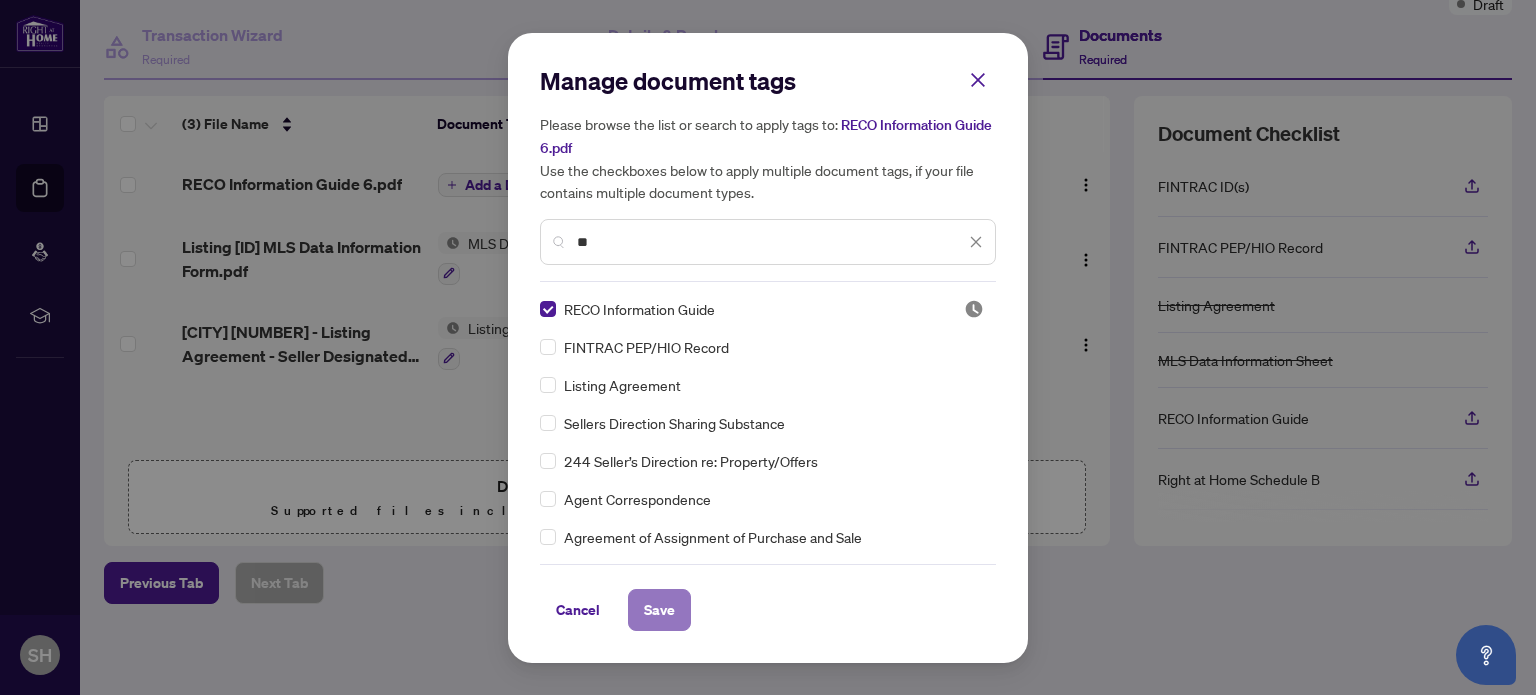 click on "Save" at bounding box center [659, 610] 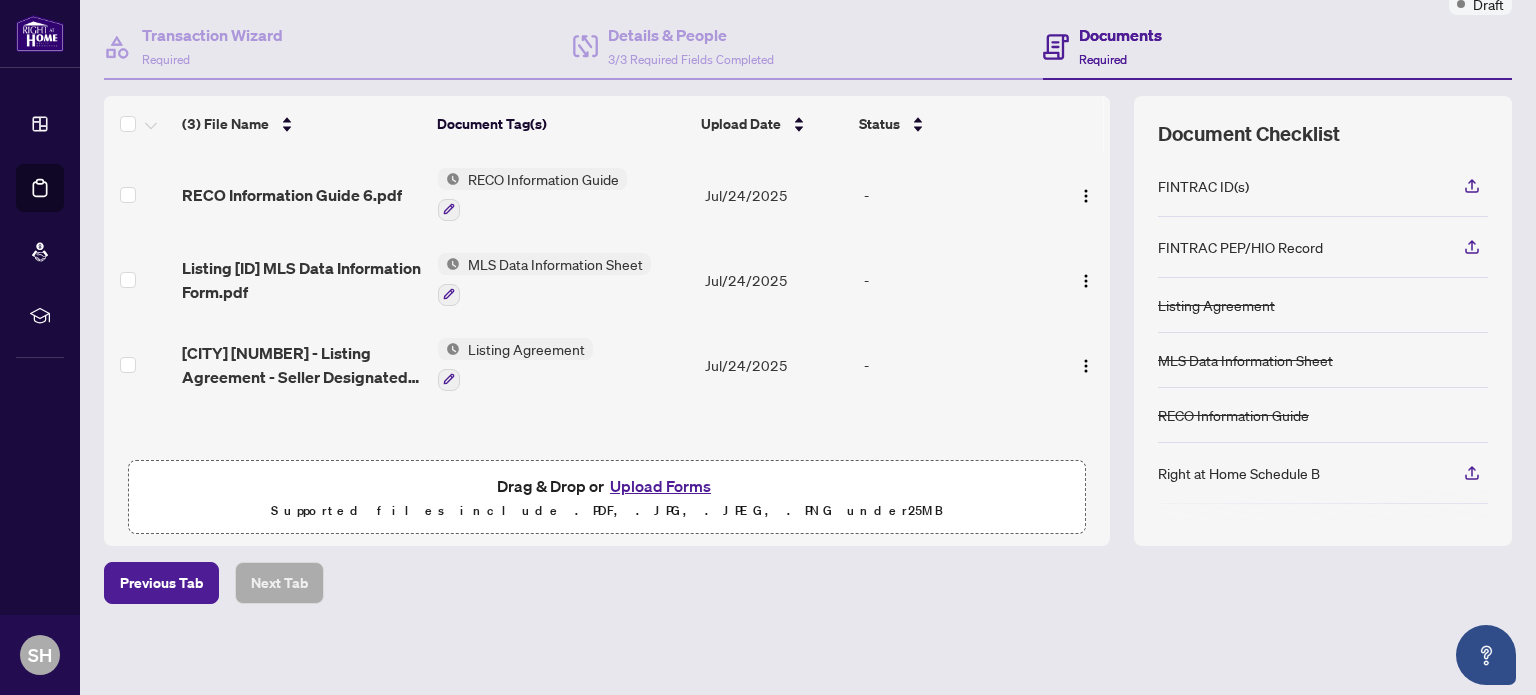 scroll, scrollTop: 0, scrollLeft: 0, axis: both 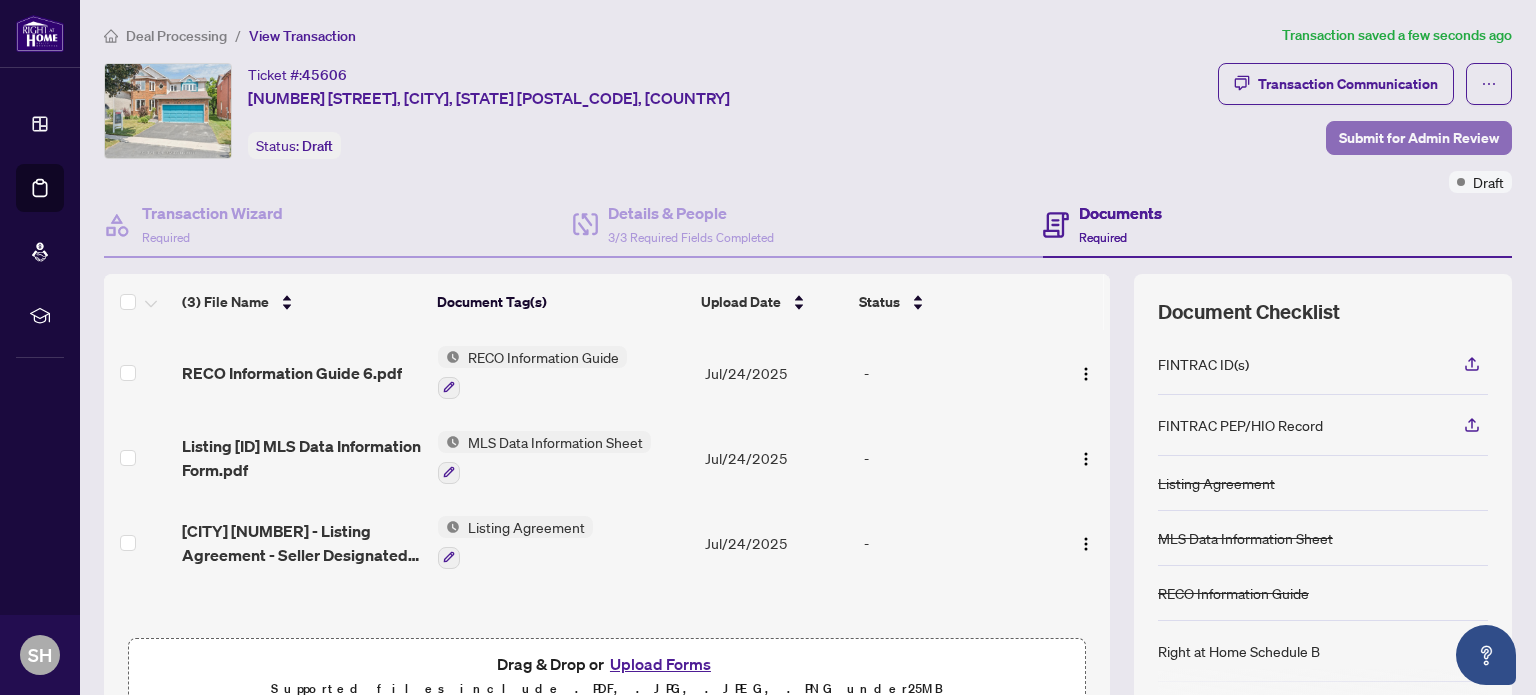 click on "Submit for Admin Review" at bounding box center (1419, 138) 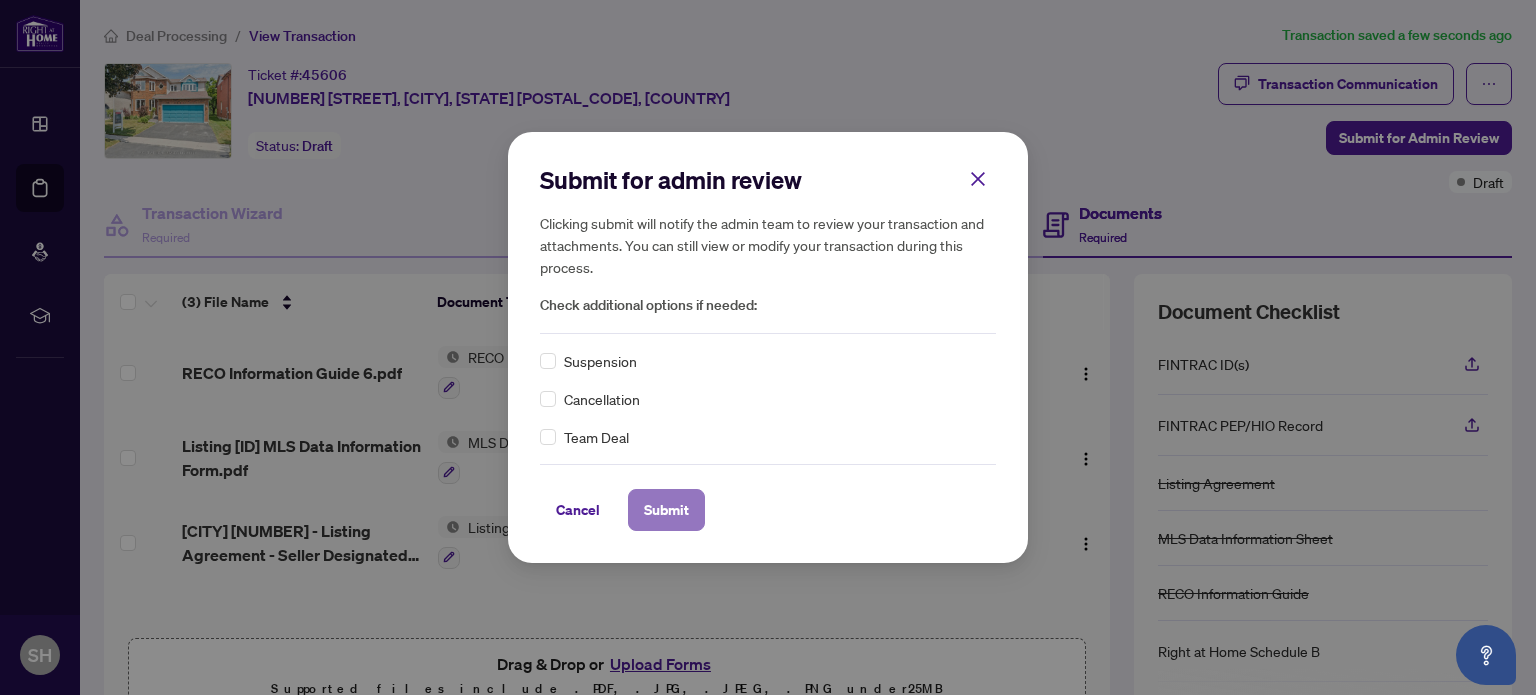 click on "Submit" at bounding box center [666, 510] 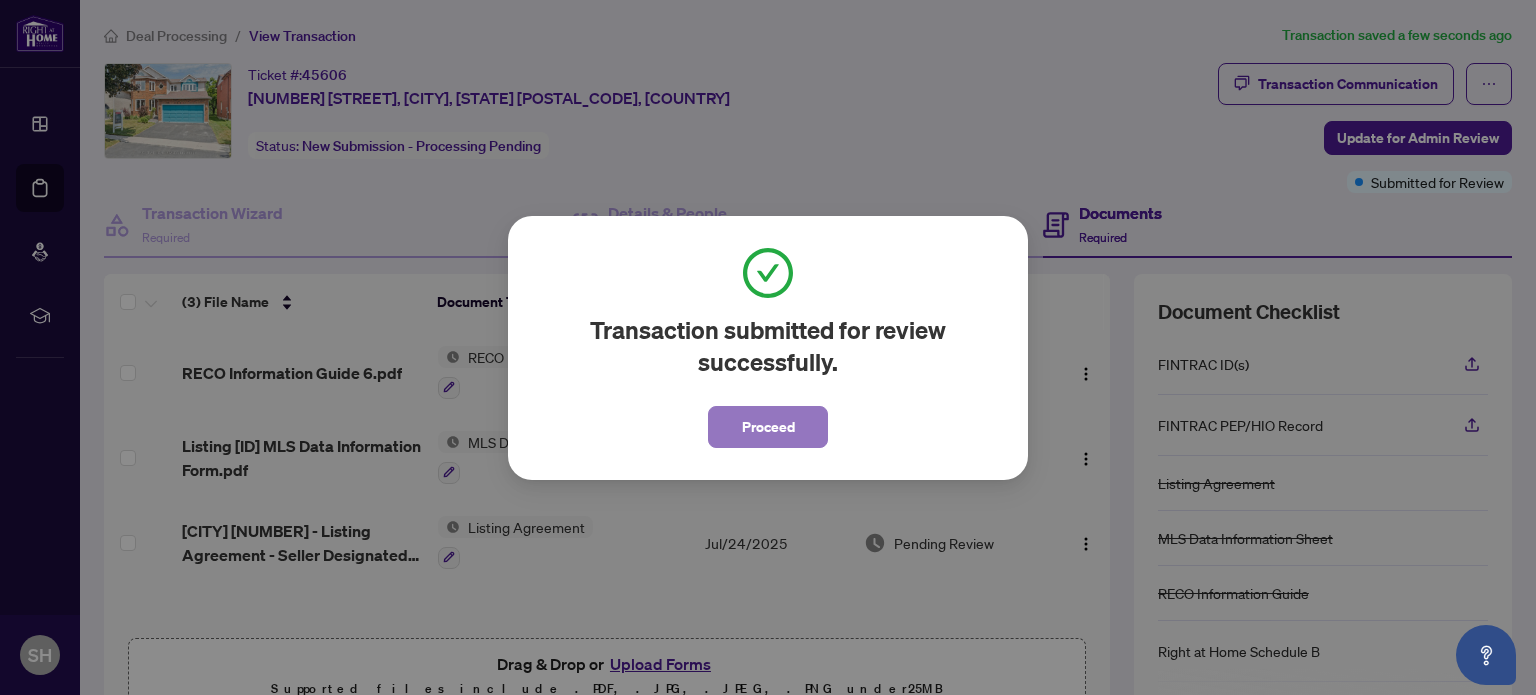 click on "Proceed" at bounding box center [768, 427] 